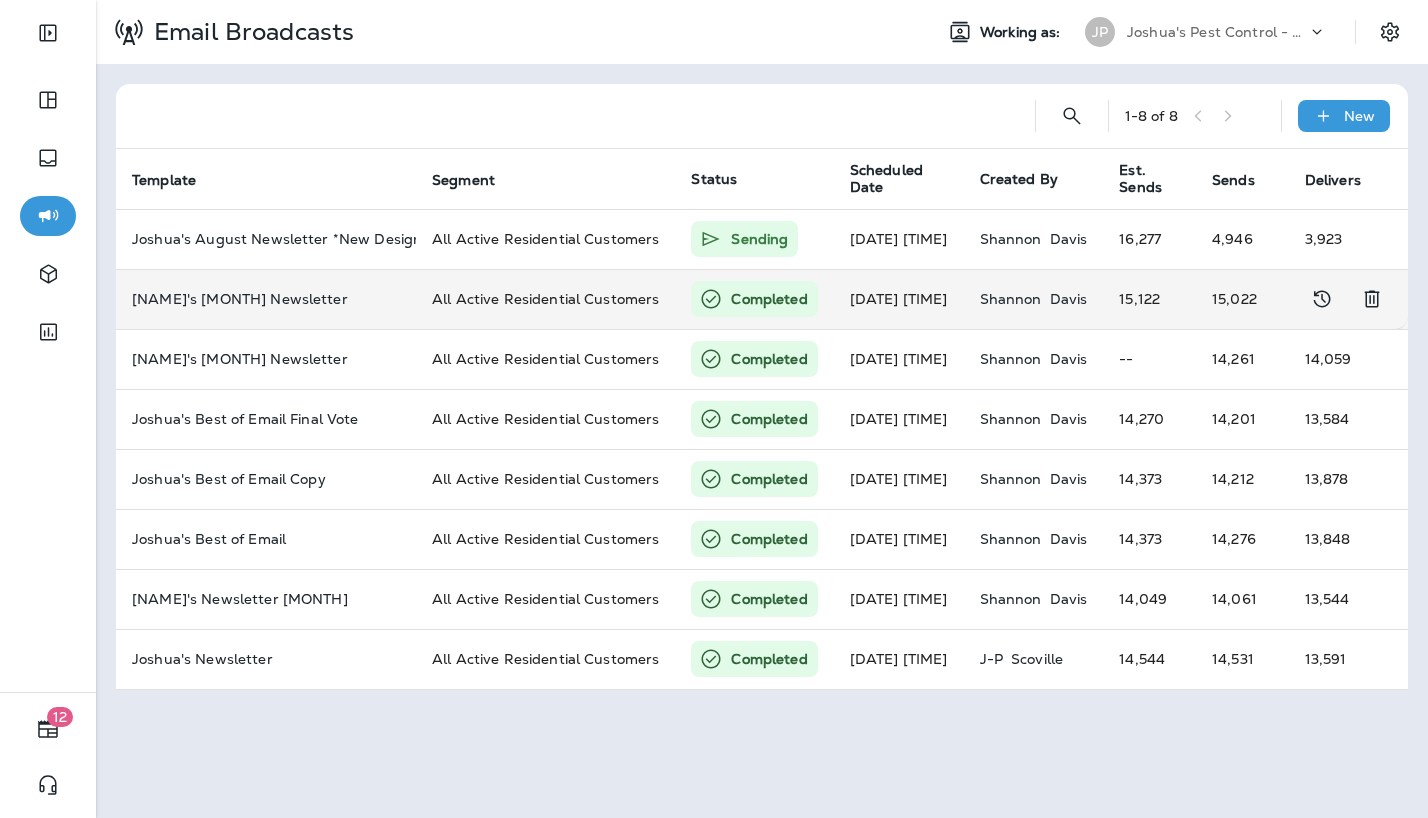 scroll, scrollTop: 0, scrollLeft: 0, axis: both 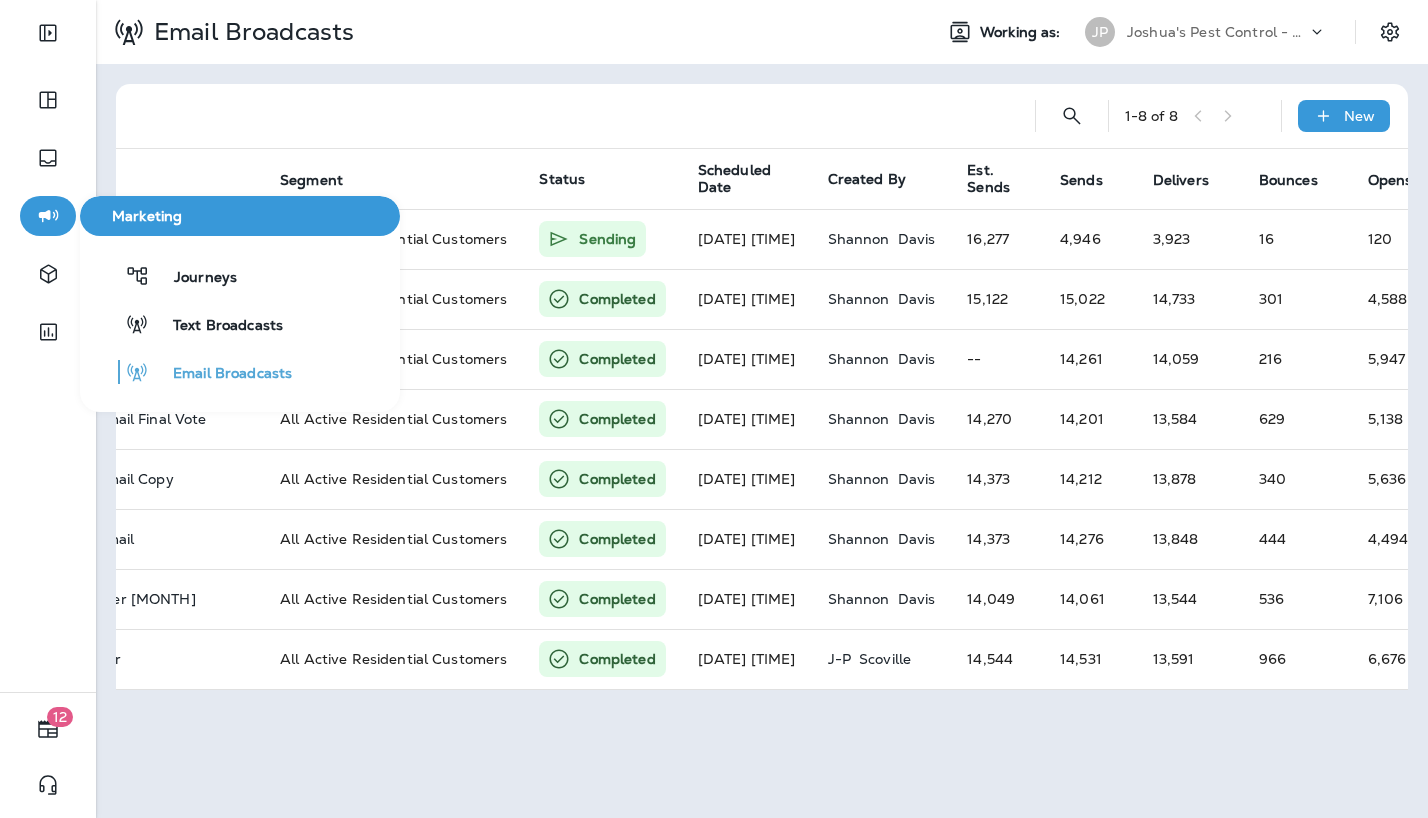 drag, startPoint x: 45, startPoint y: 214, endPoint x: 54, endPoint y: 225, distance: 14.21267 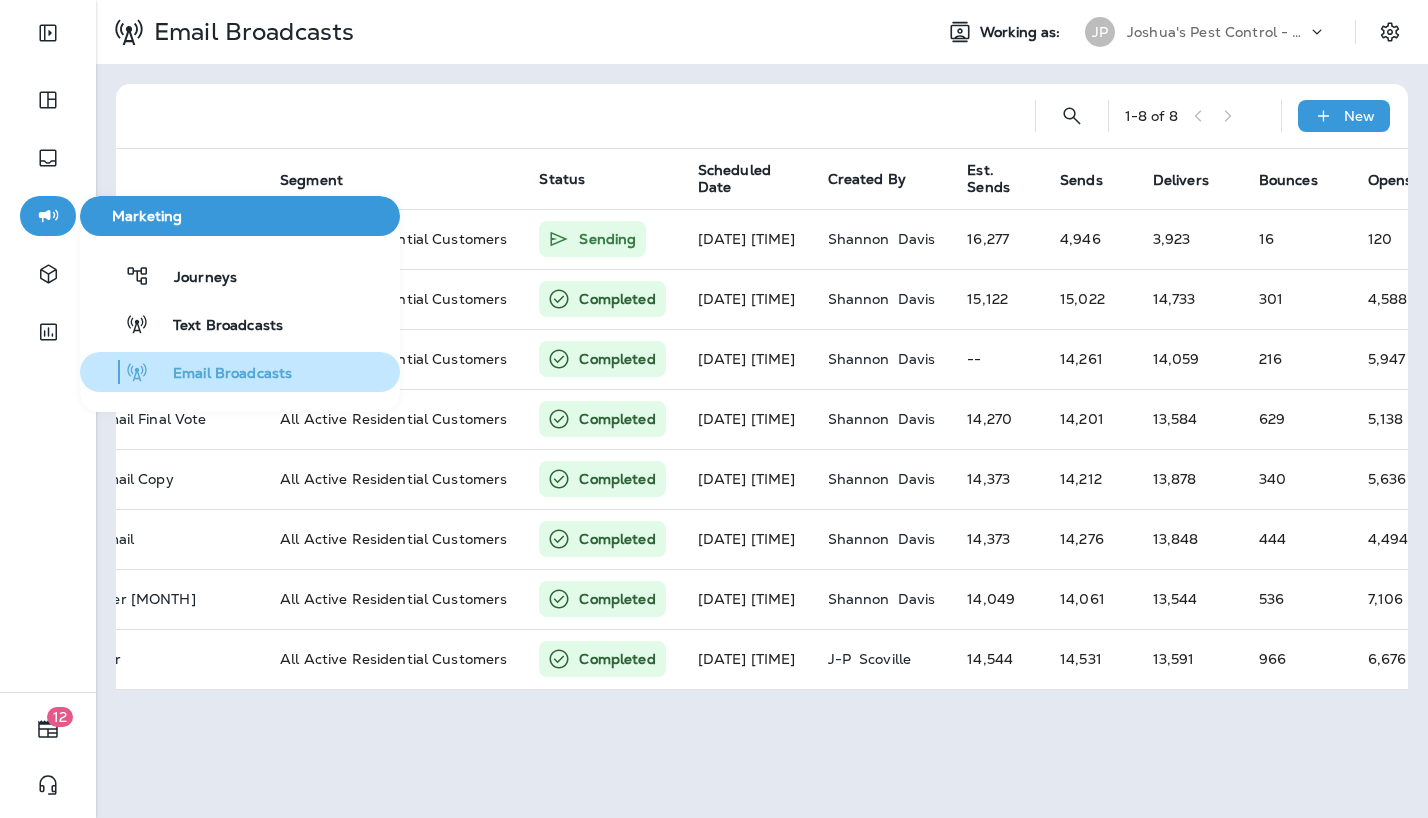 click on "Email Broadcasts" at bounding box center (220, 374) 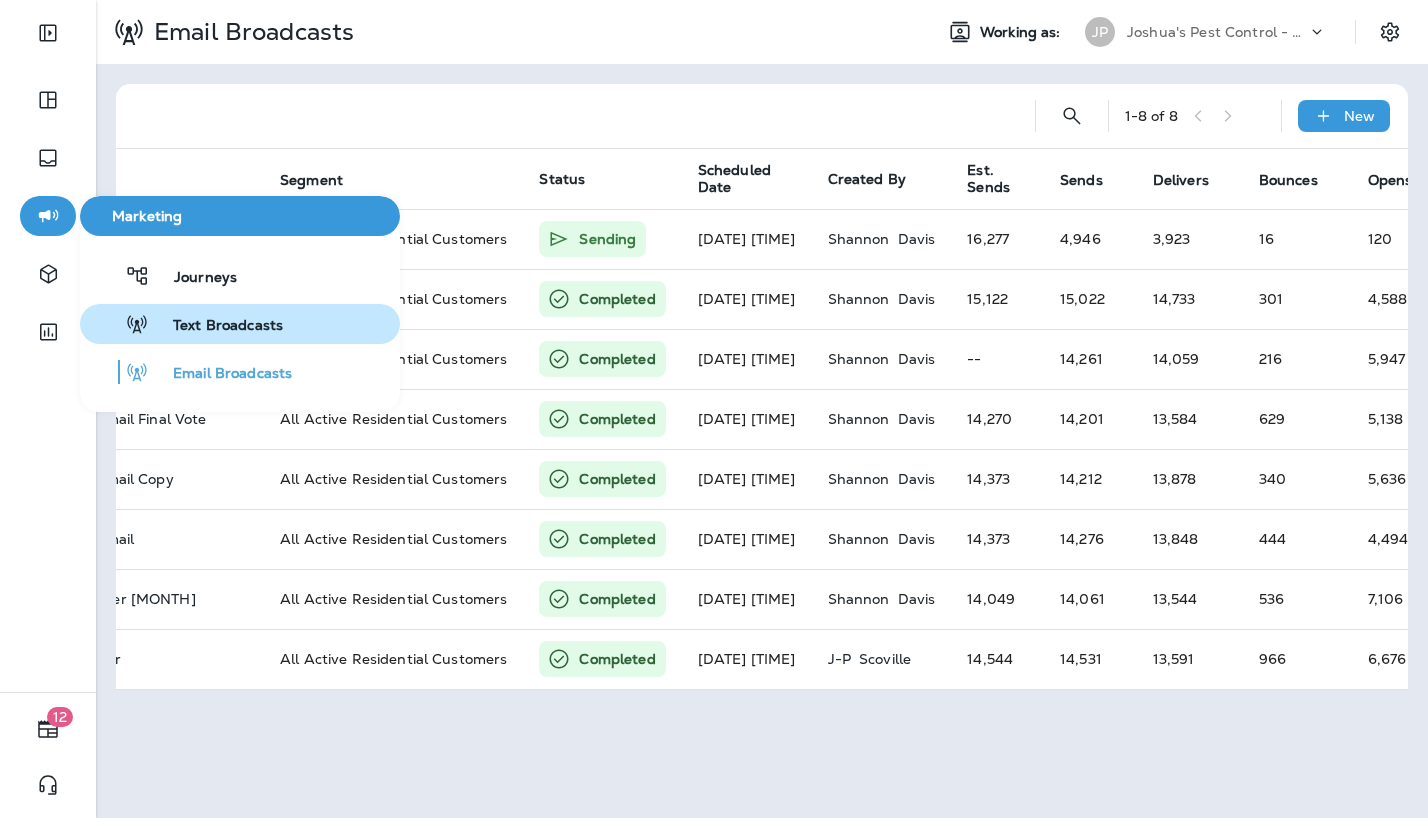 click on "Text Broadcasts" at bounding box center [216, 326] 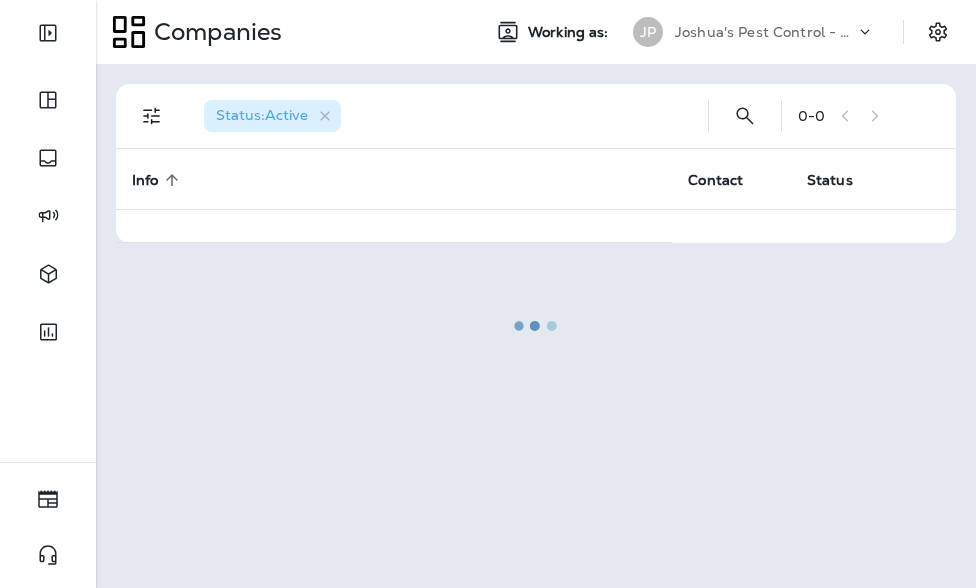 scroll, scrollTop: 0, scrollLeft: 0, axis: both 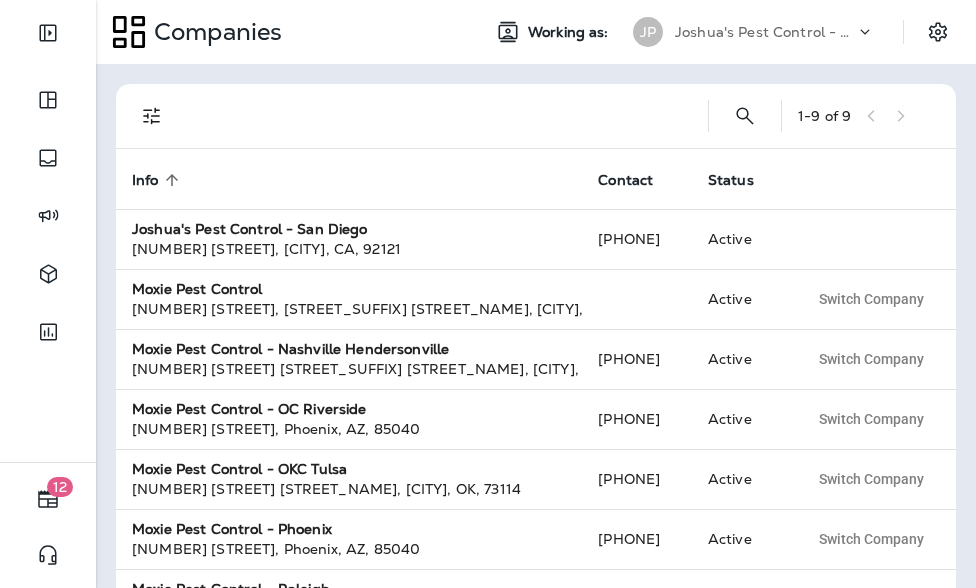 click on "Joshua's Pest Control - San Diego" at bounding box center (765, 32) 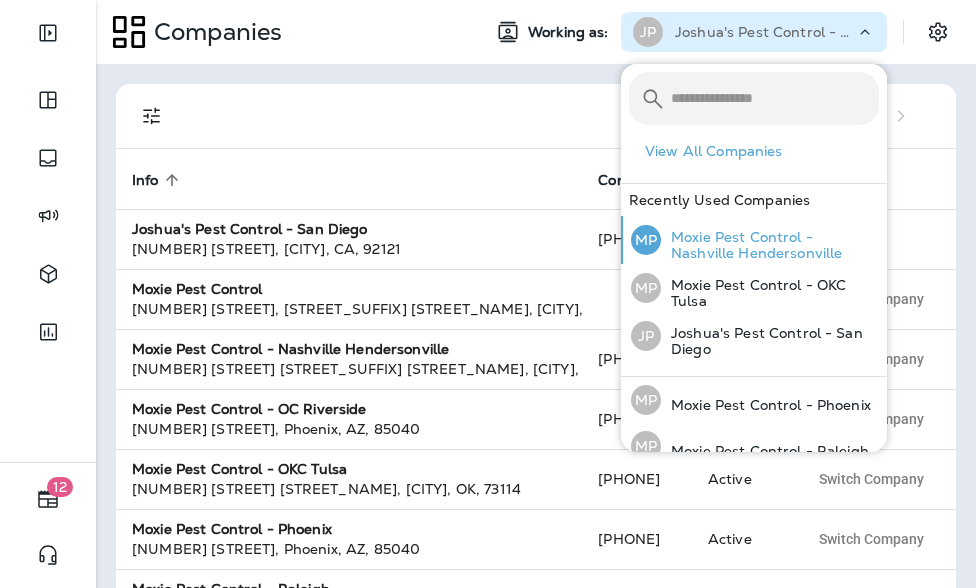 scroll, scrollTop: 357, scrollLeft: 0, axis: vertical 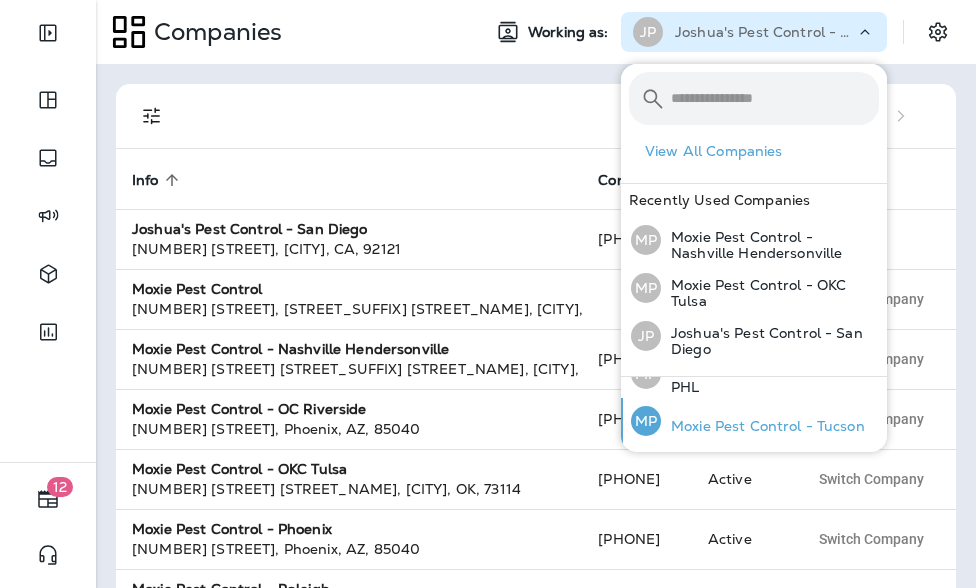 click on "Moxie Pest Control - Tucson" at bounding box center (763, 426) 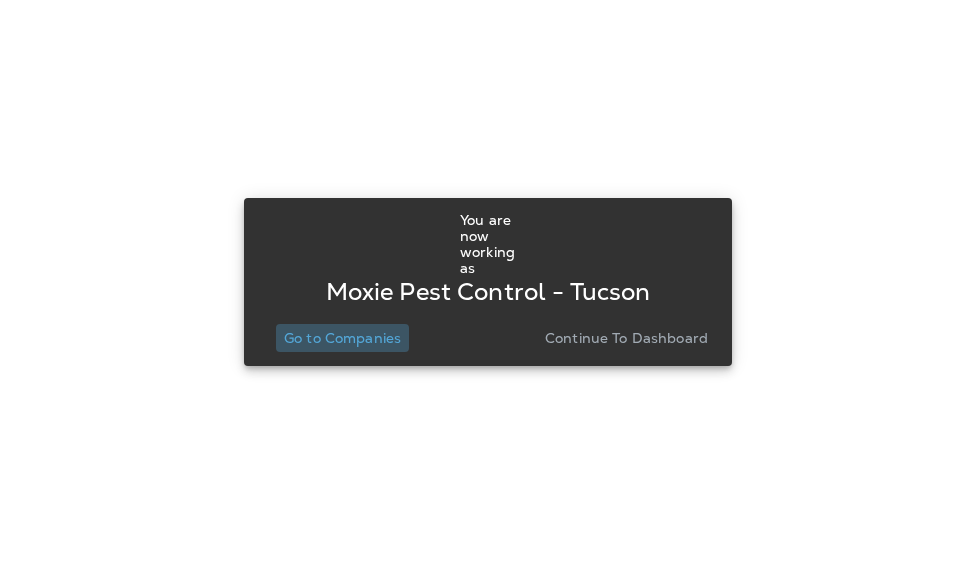 click on "Go to Companies" at bounding box center (342, 338) 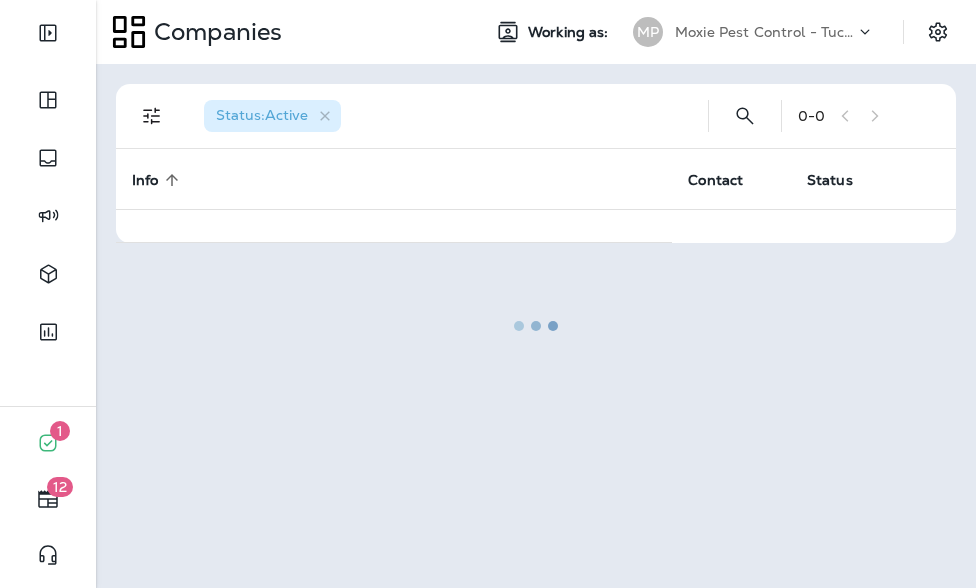 scroll, scrollTop: 0, scrollLeft: 0, axis: both 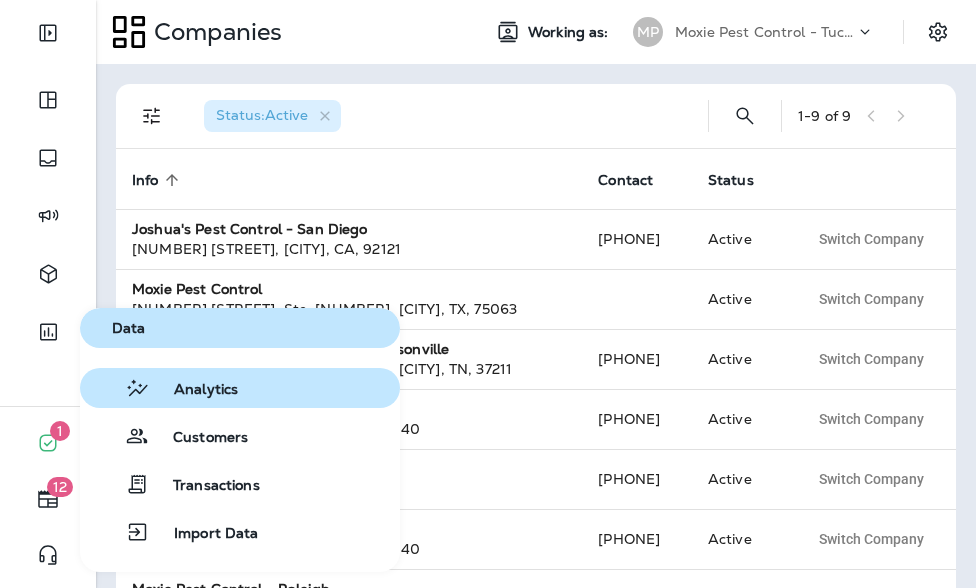 click on "Analytics" at bounding box center [194, 390] 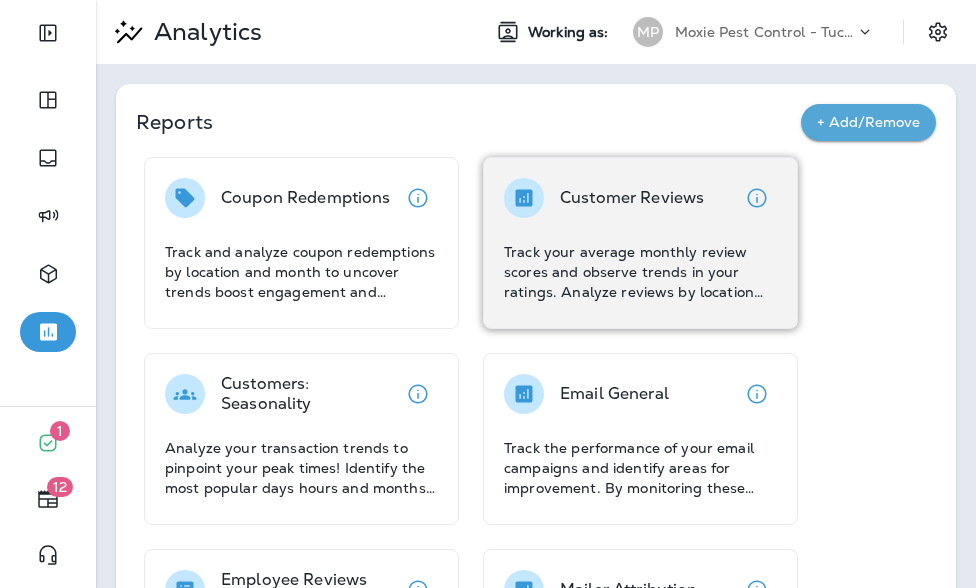 click on "Customer Reviews Track your average monthly review scores and observe trends in your ratings. Analyze reviews by location and view the average review score and the total number of reviews left each month. Use these insights to enhance customer satisfaction and improve your ratings." at bounding box center (640, 240) 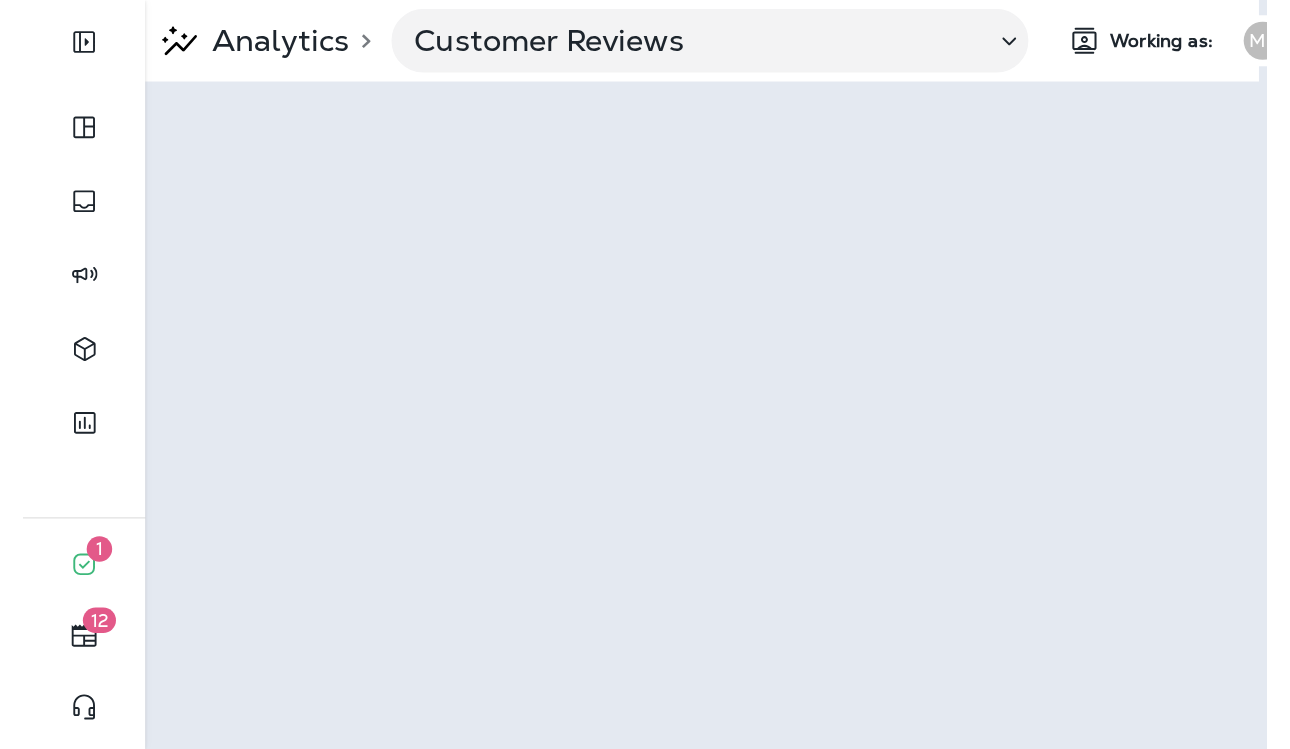 scroll, scrollTop: 0, scrollLeft: 0, axis: both 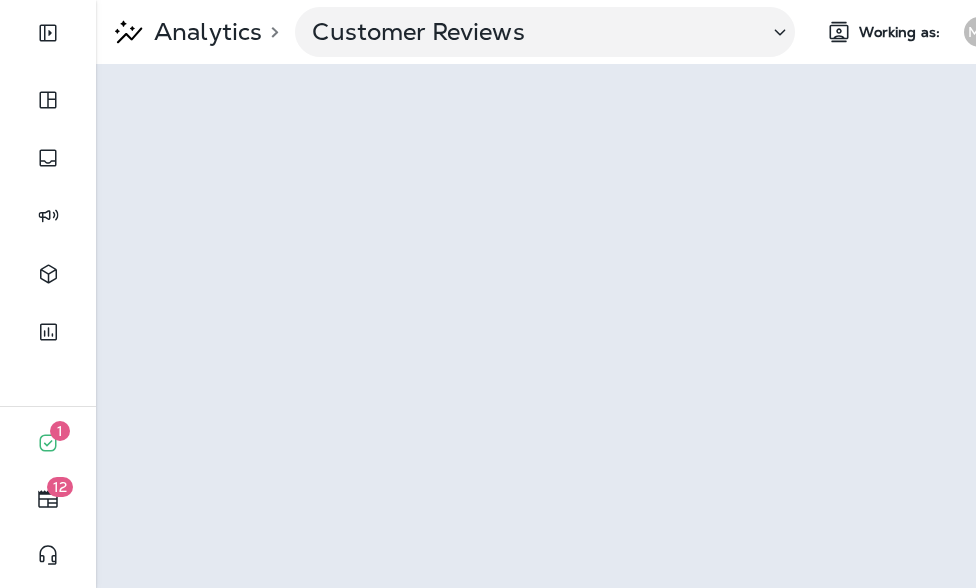 click on "Analytics" at bounding box center [204, 32] 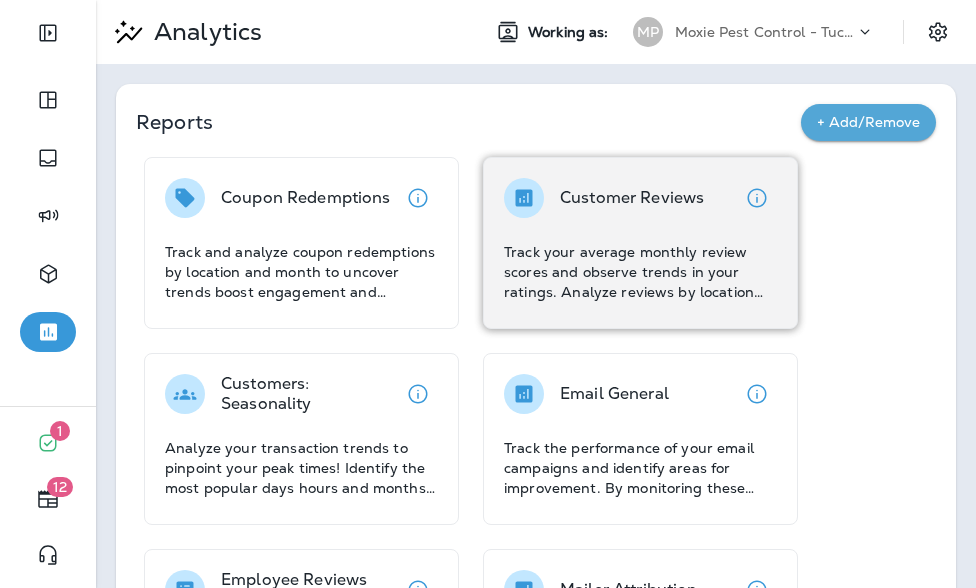 click on "Customer Reviews Track your average monthly review scores and observe trends in your ratings. Analyze reviews by location and view the average review score and the total number of reviews left each month. Use these insights to enhance customer satisfaction and improve your ratings." at bounding box center (640, 243) 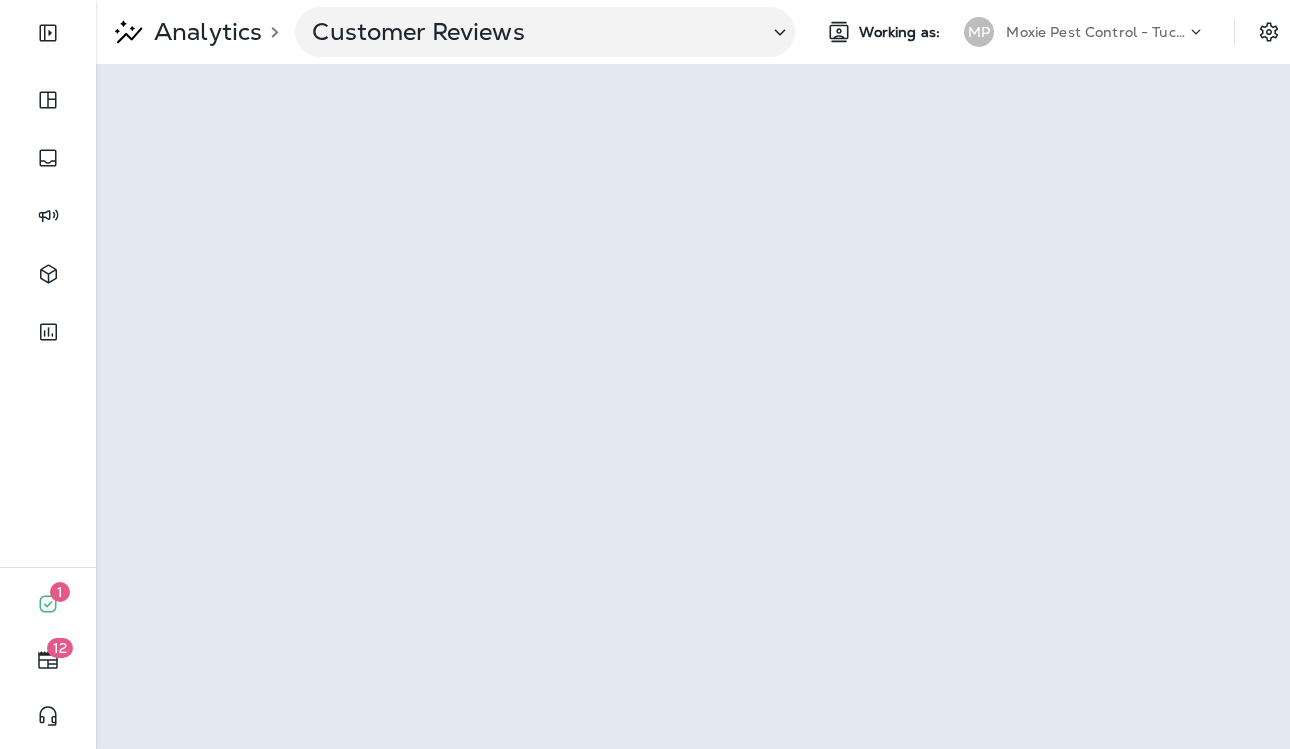 click on "Moxie Pest Control - Tucson" at bounding box center (1096, 32) 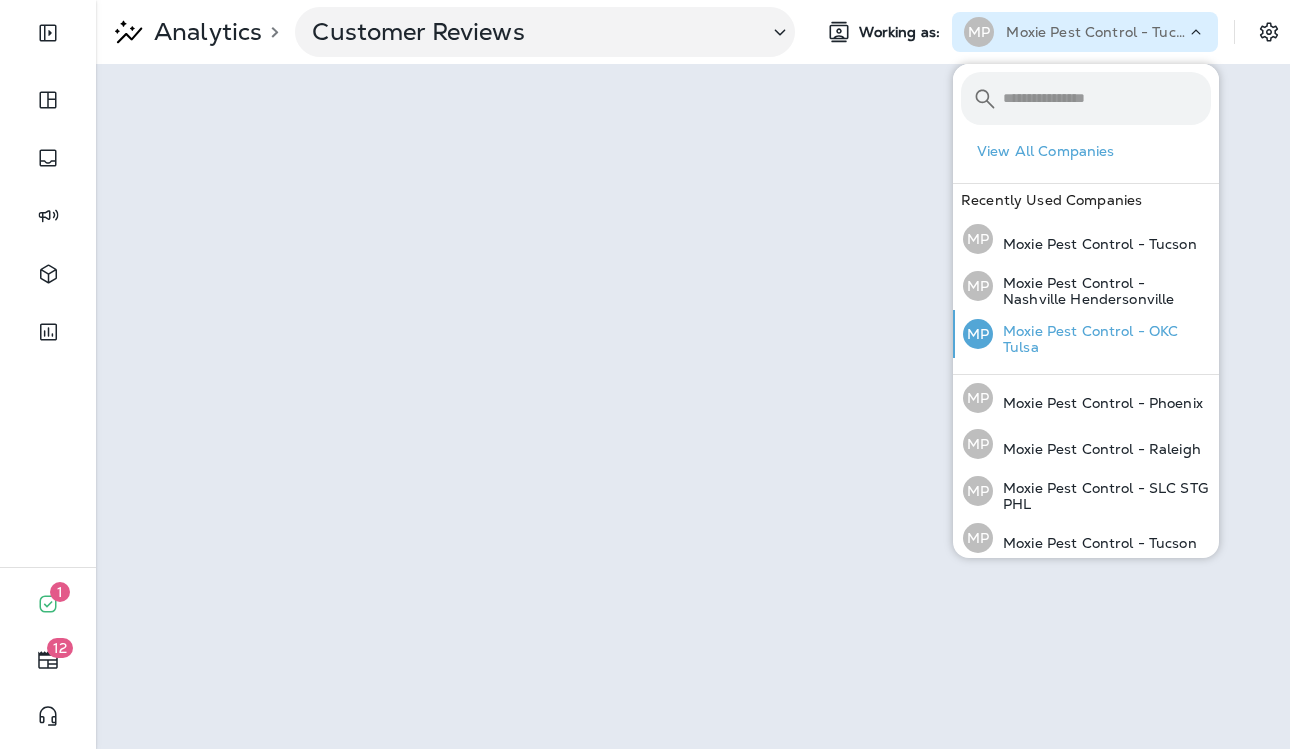 scroll, scrollTop: 249, scrollLeft: 0, axis: vertical 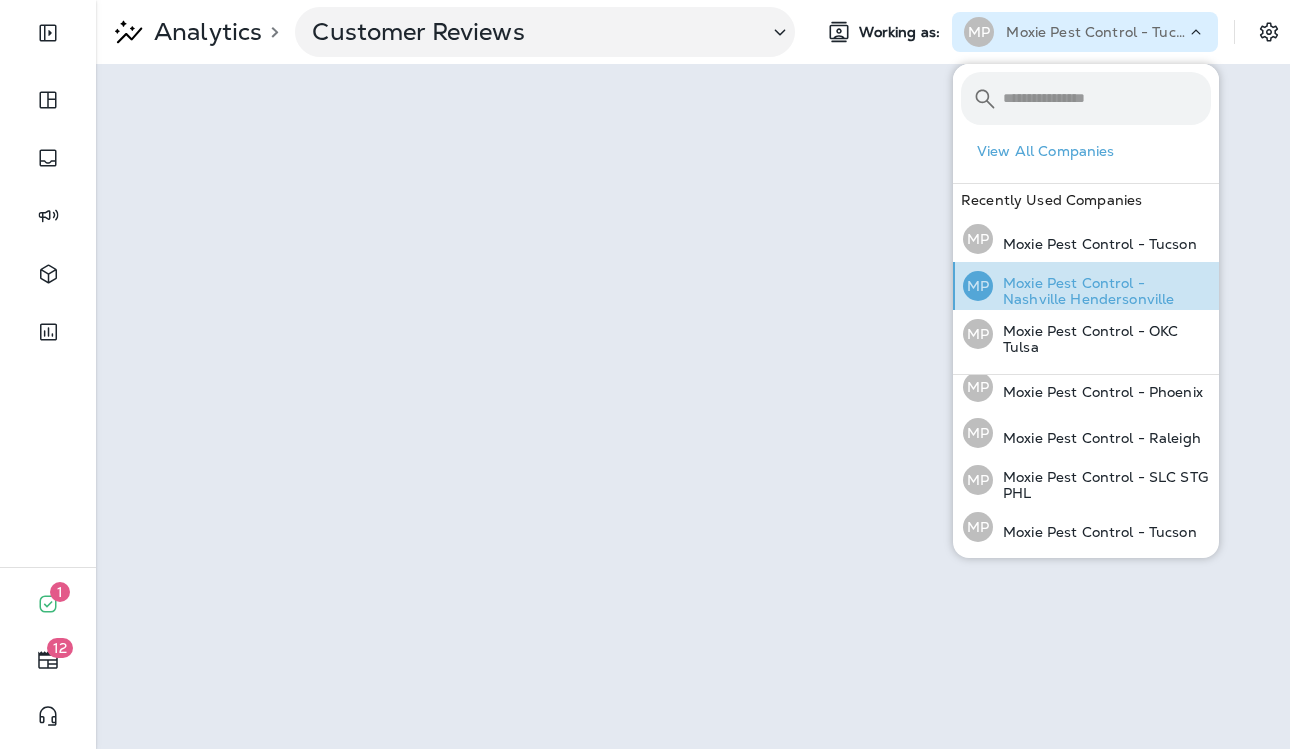 click on "Moxie Pest Control - Nashville Hendersonville" at bounding box center [1102, 291] 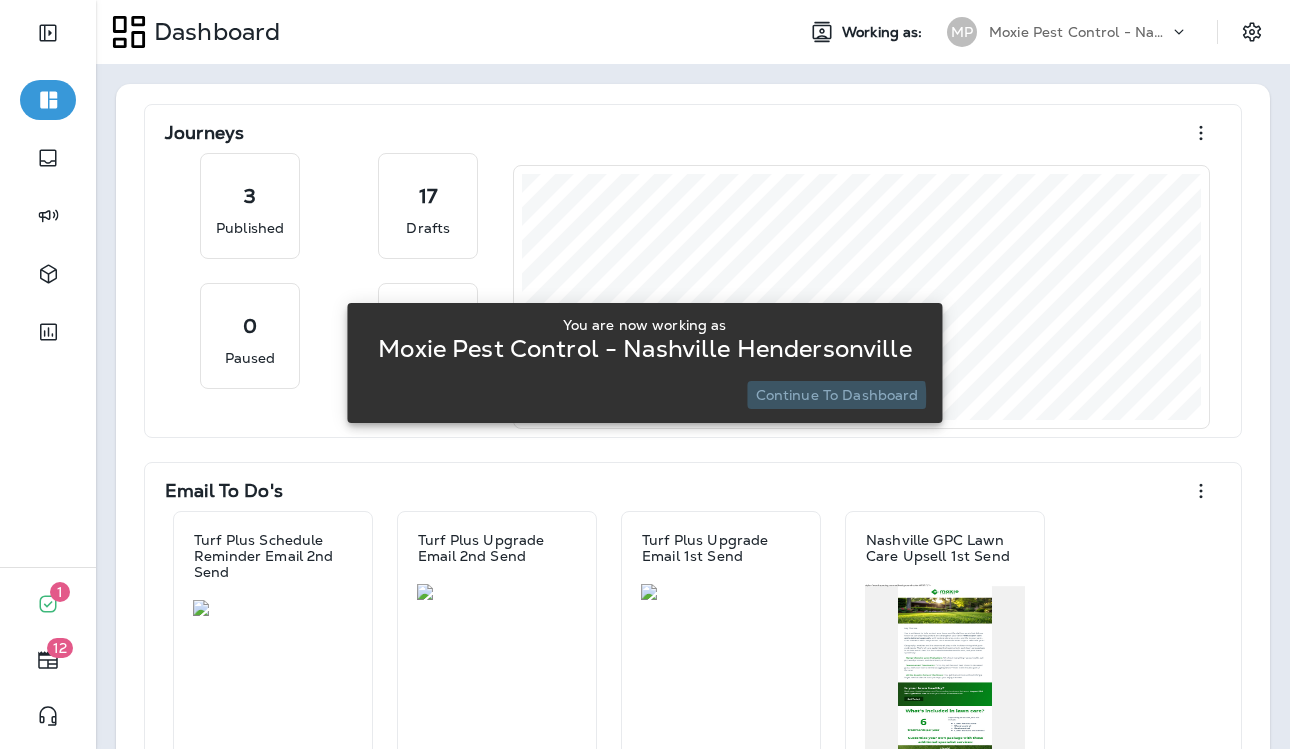 click on "Continue to Dashboard" at bounding box center (837, 395) 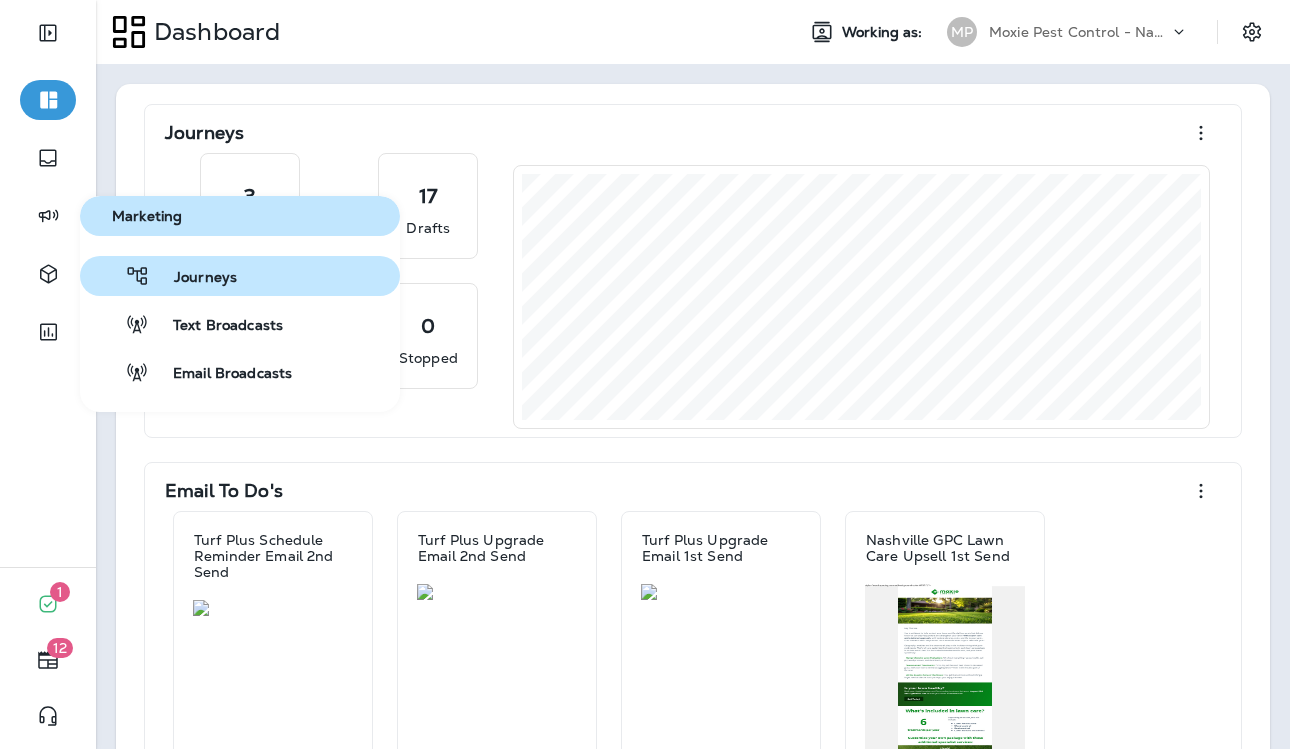 click on "Journeys" at bounding box center [193, 278] 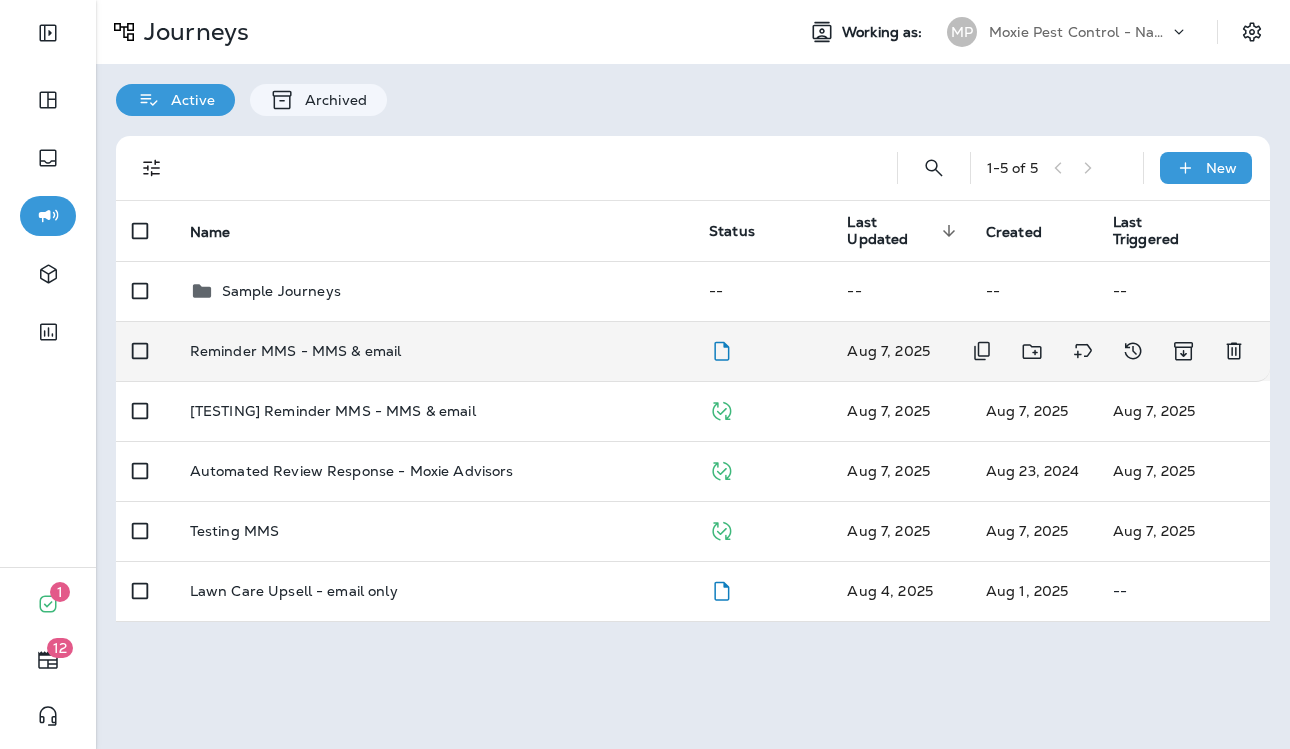 click on "Reminder MMS - MMS & email" at bounding box center [296, 351] 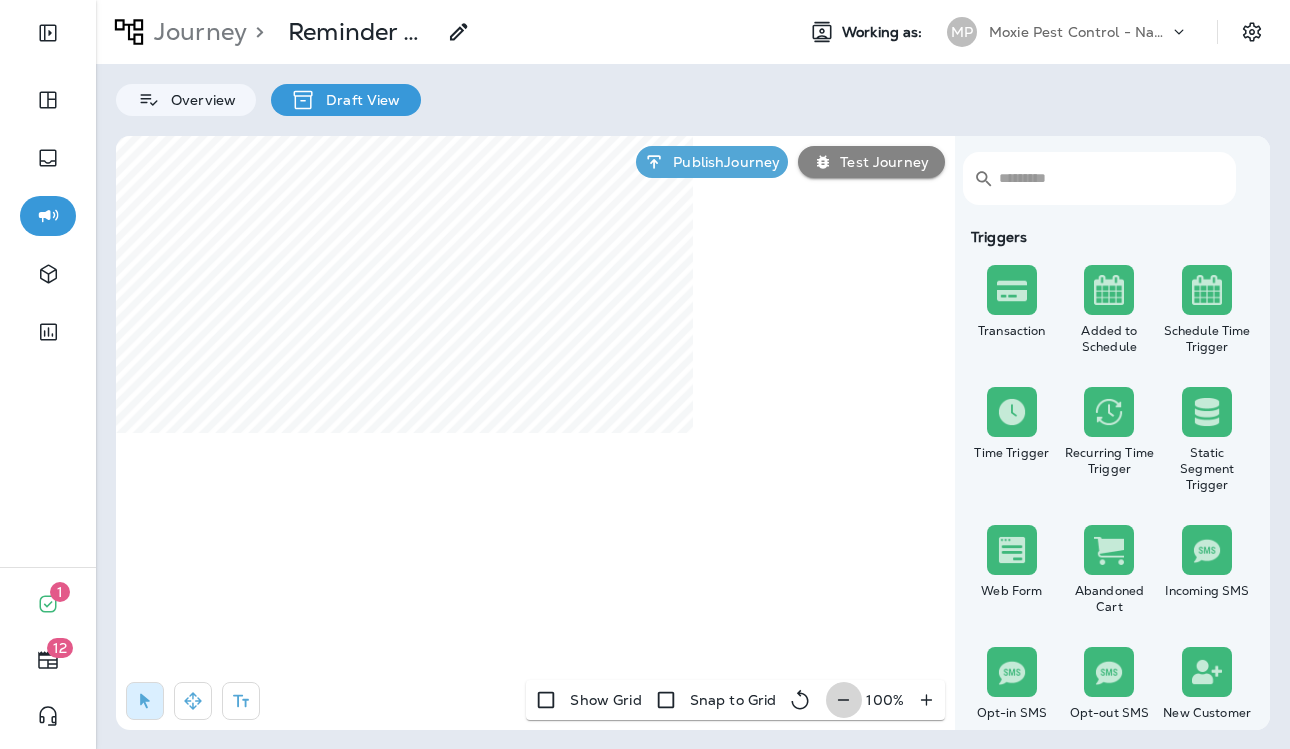 click 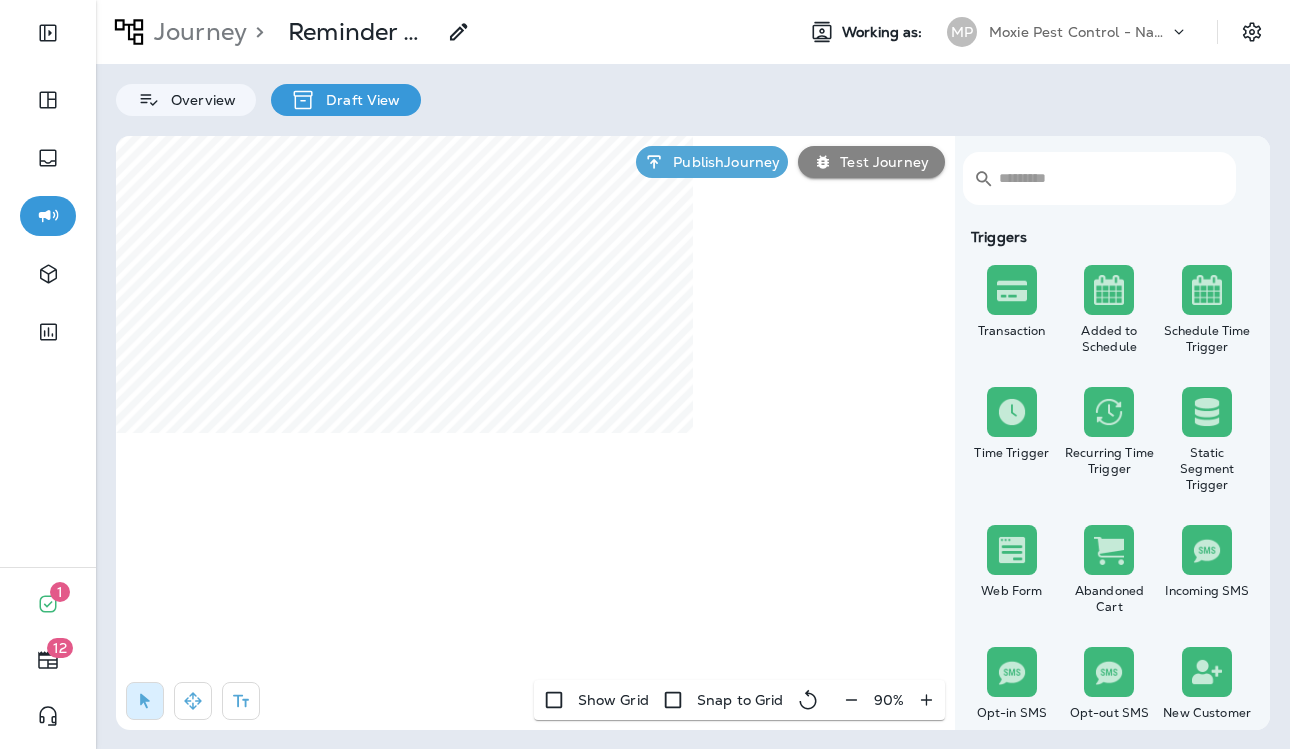 click 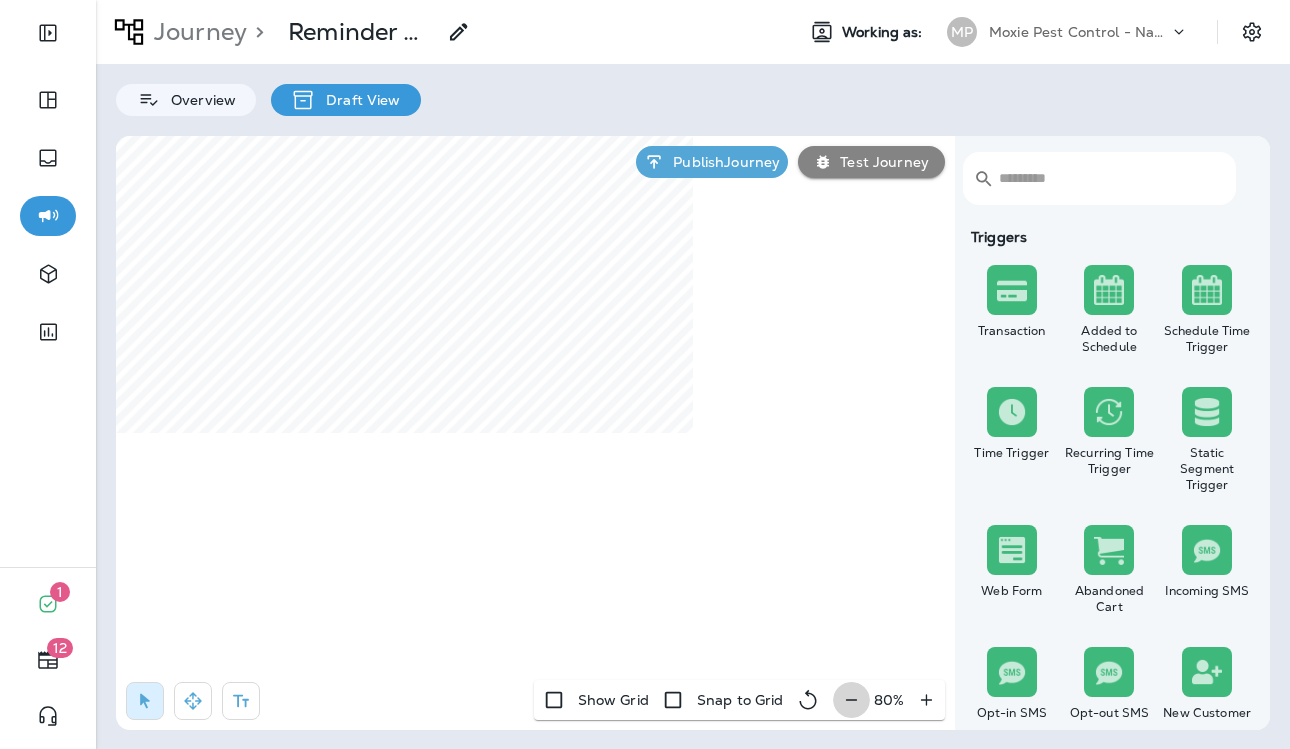 click 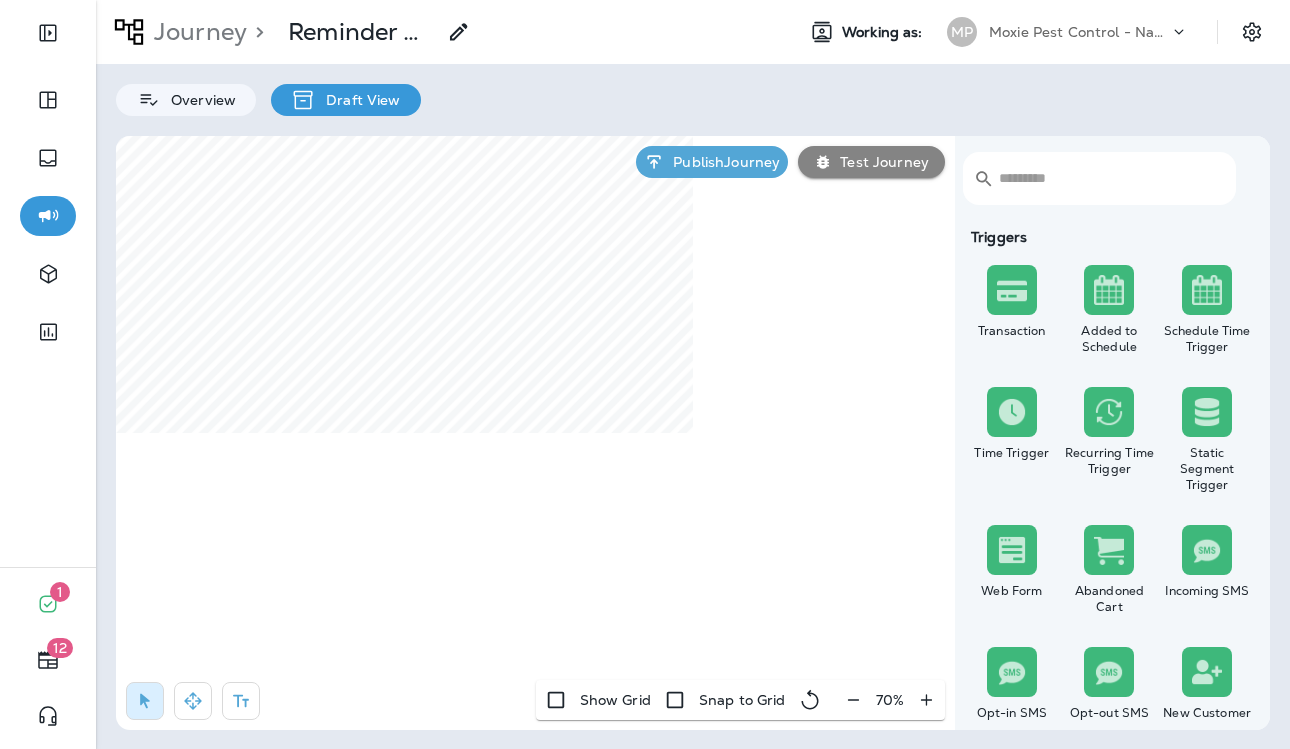 click 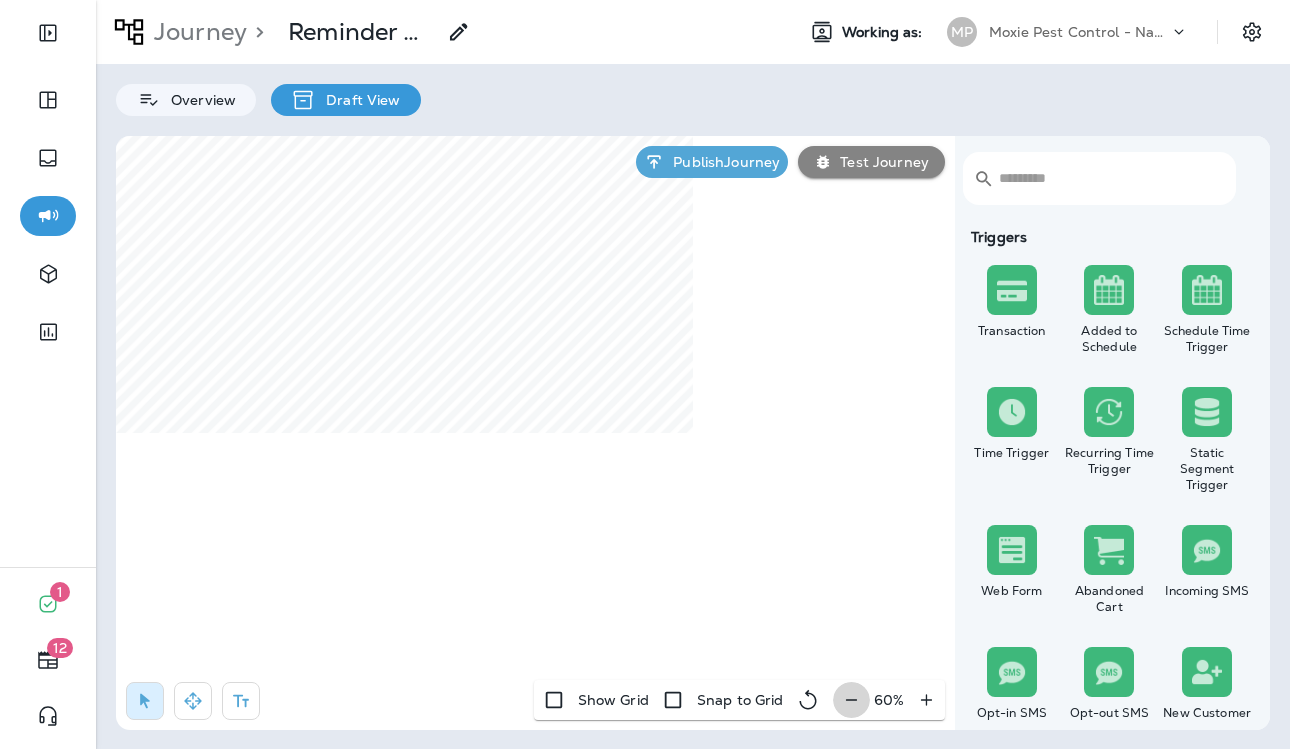 click 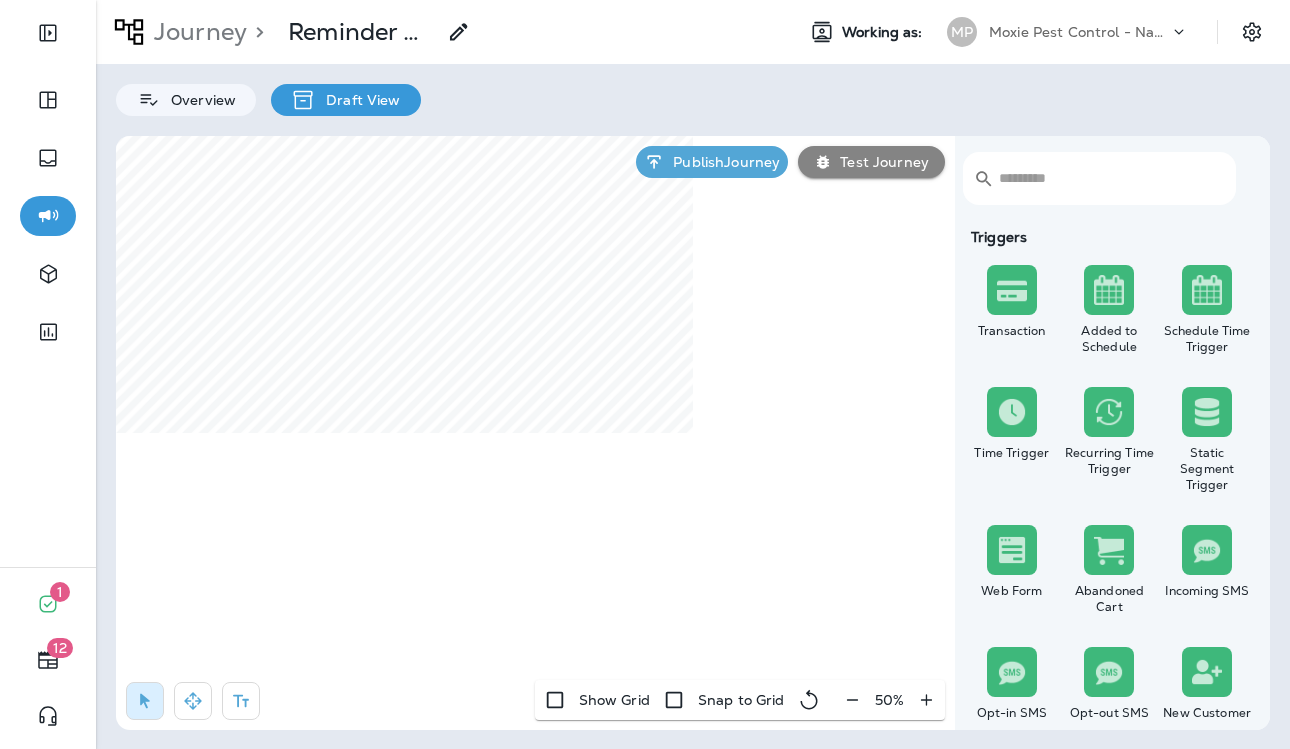 click on "50 %" at bounding box center [889, 700] 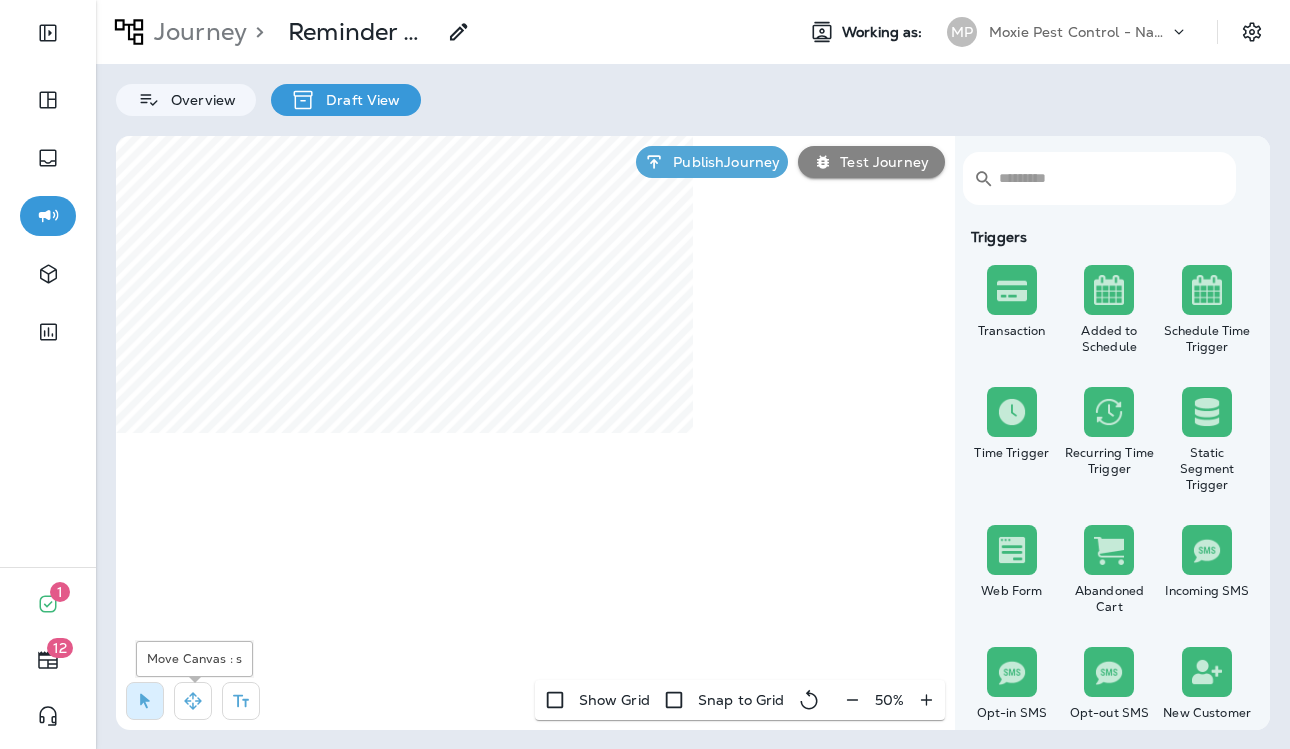 click 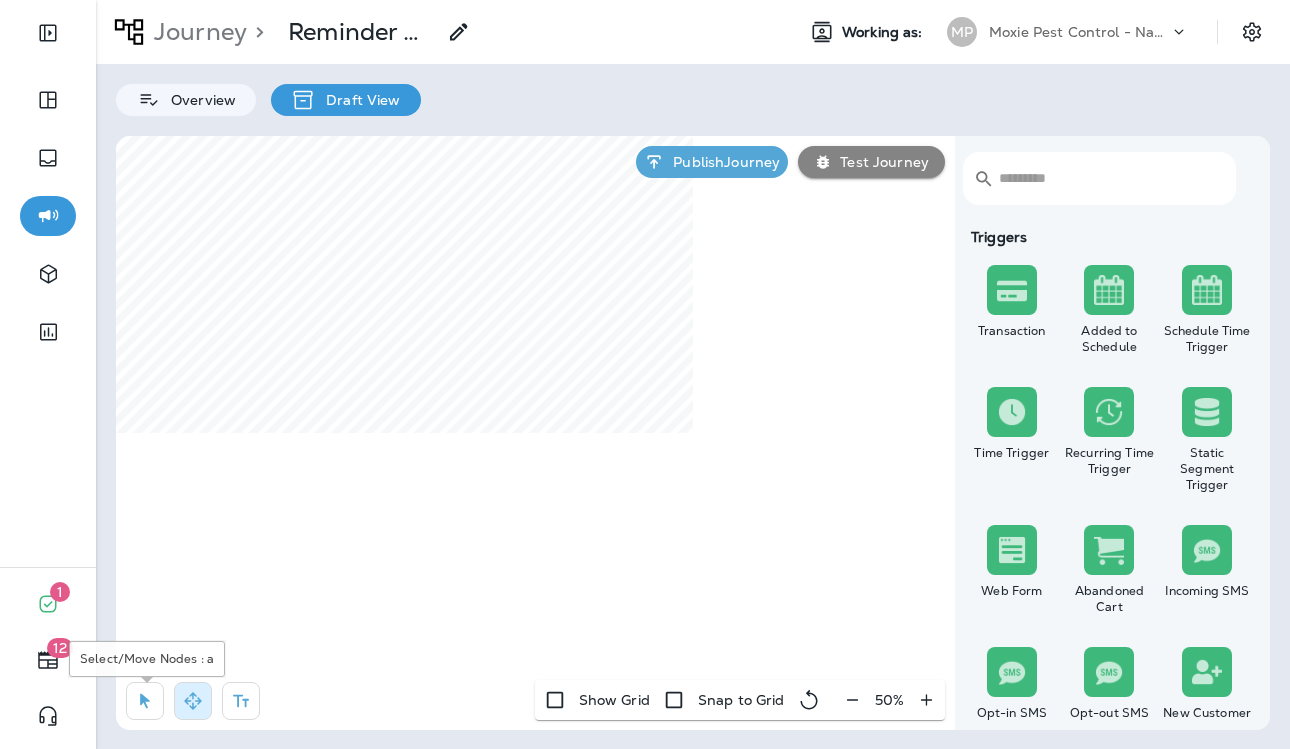 click 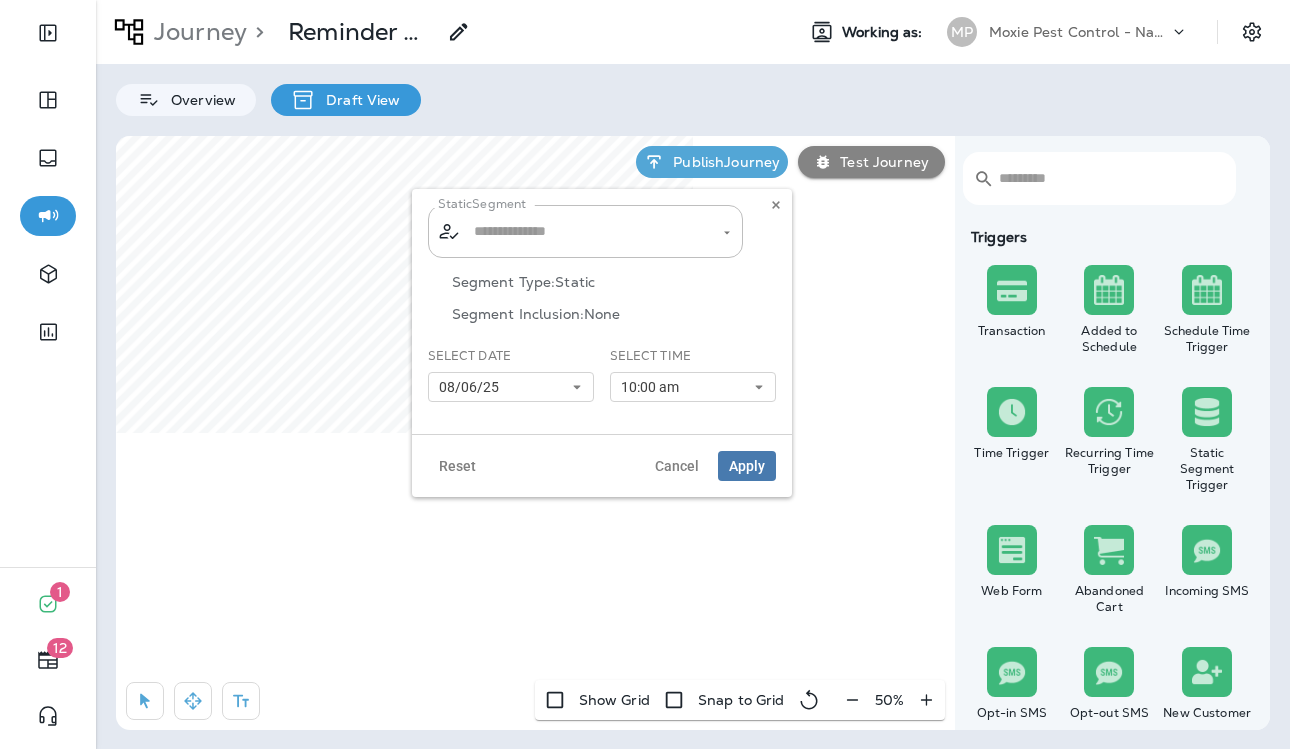 type on "**********" 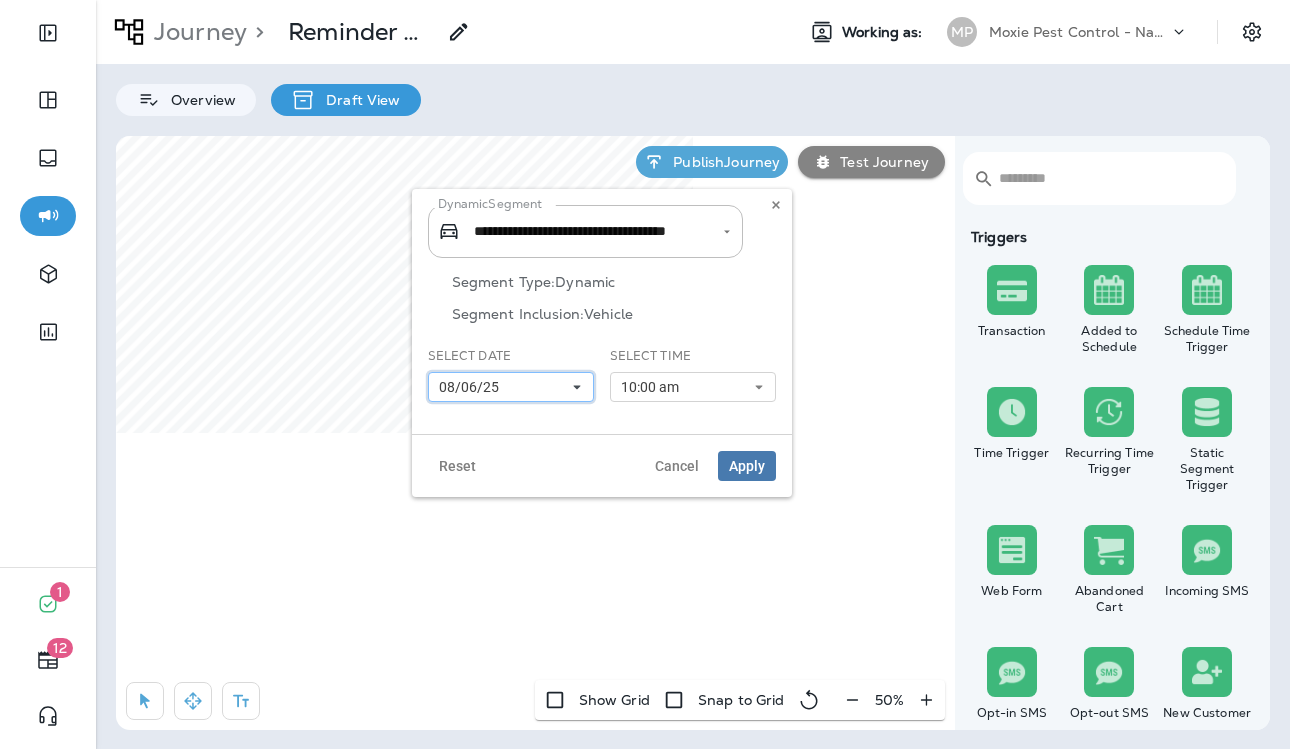 click on "08/06/25" at bounding box center [511, 387] 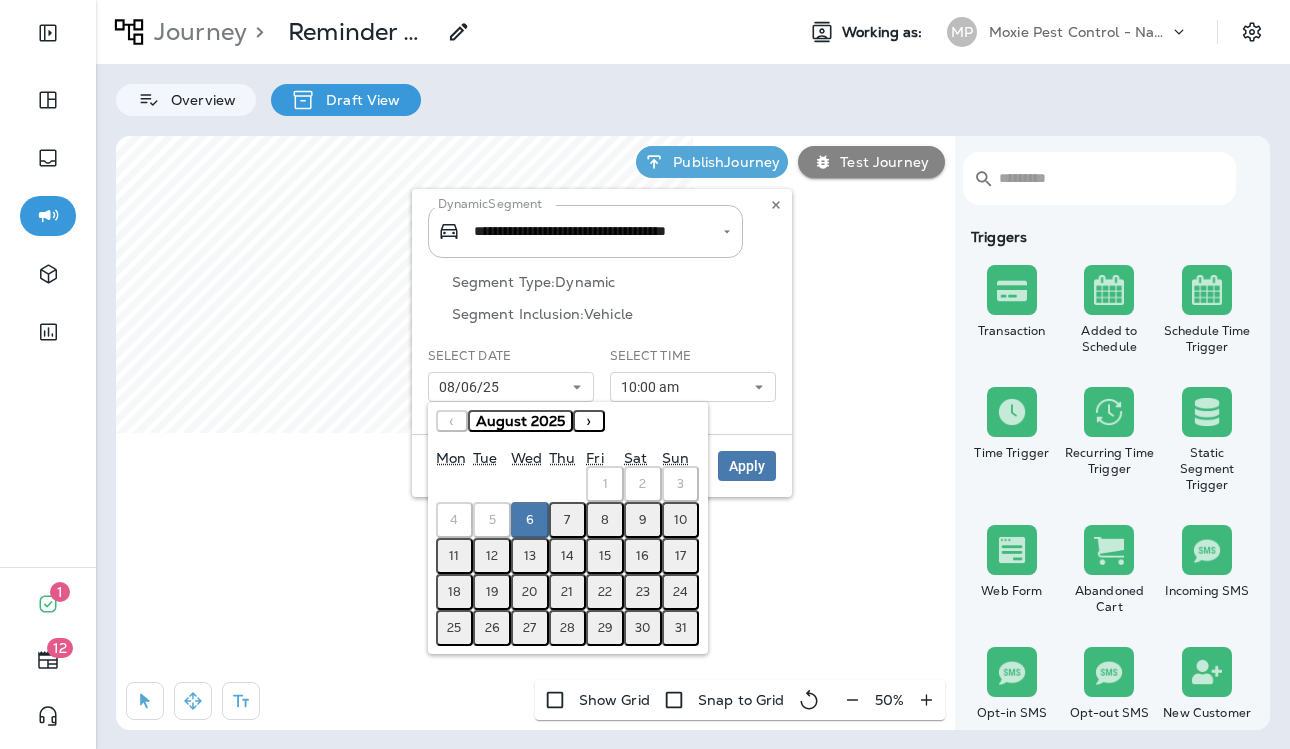 click on "7" at bounding box center (568, 520) 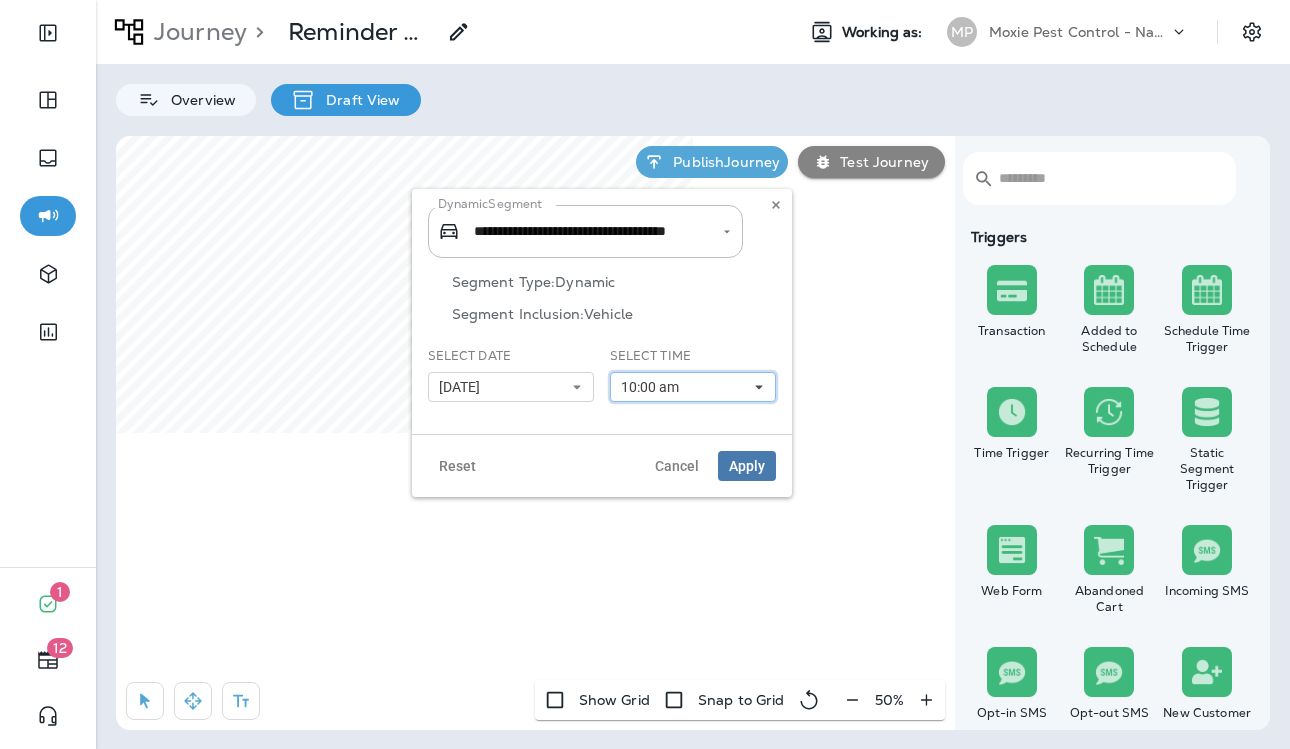 click 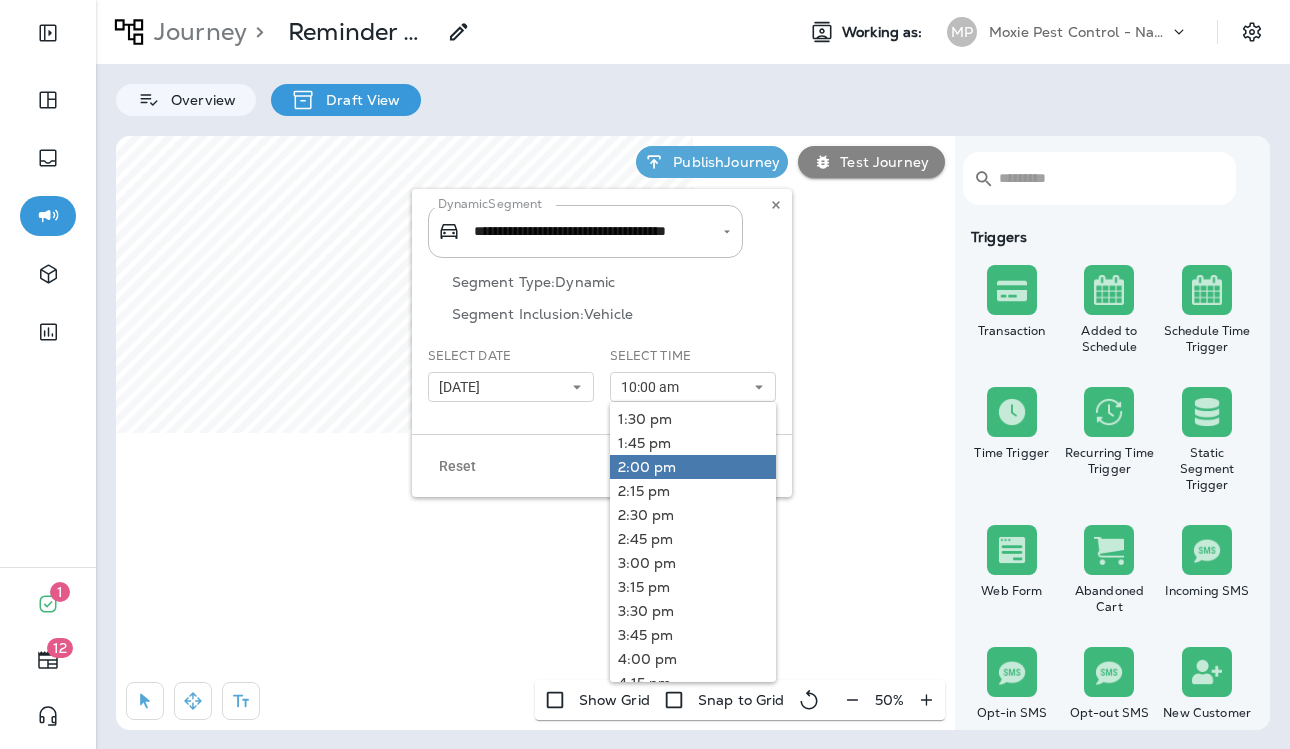 click on "2:00 pm" at bounding box center (693, 467) 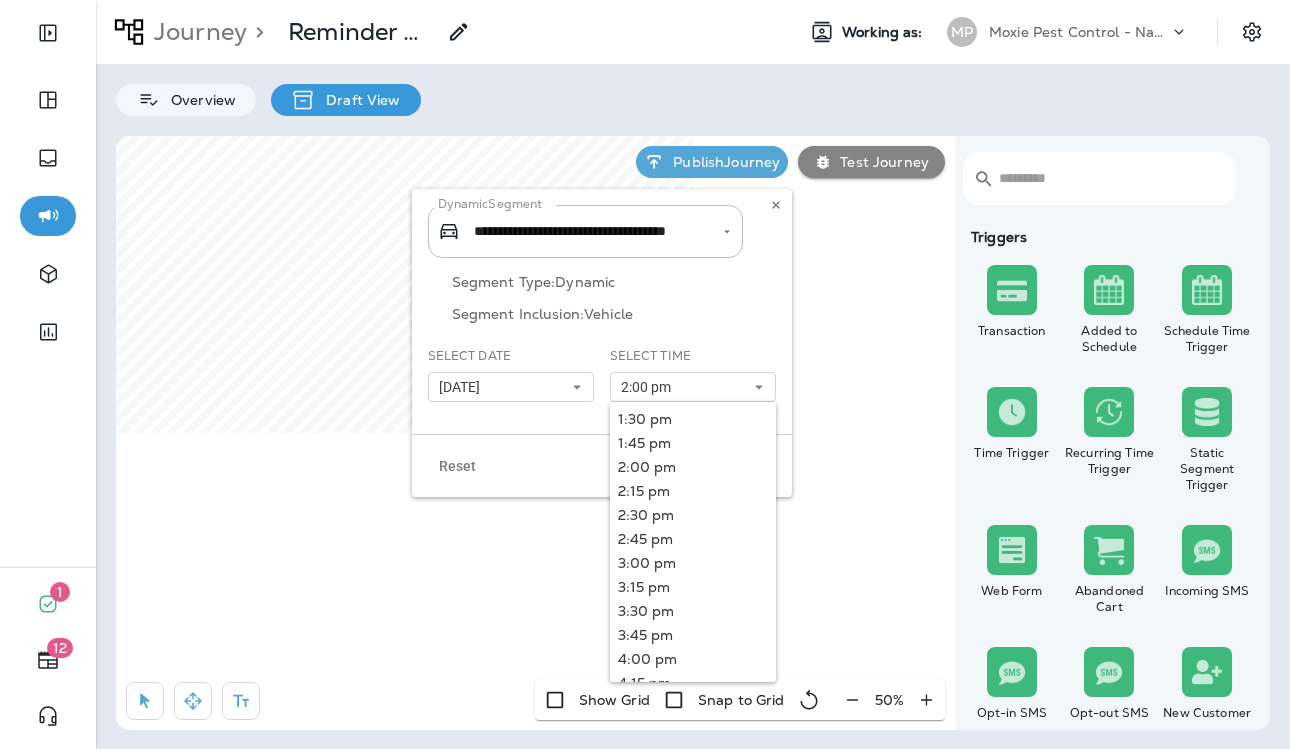 click on "Segment Inclusion:  Vehicle" at bounding box center (614, 314) 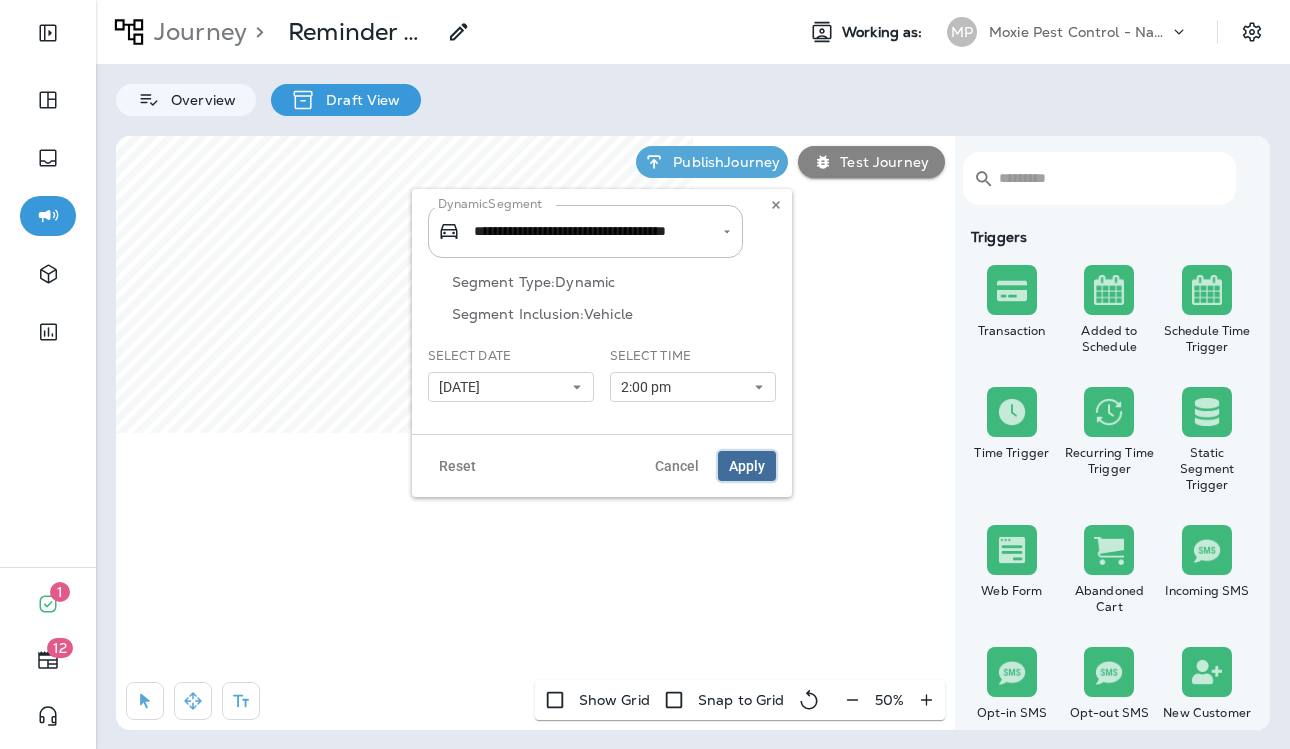 click on "Apply" at bounding box center (747, 466) 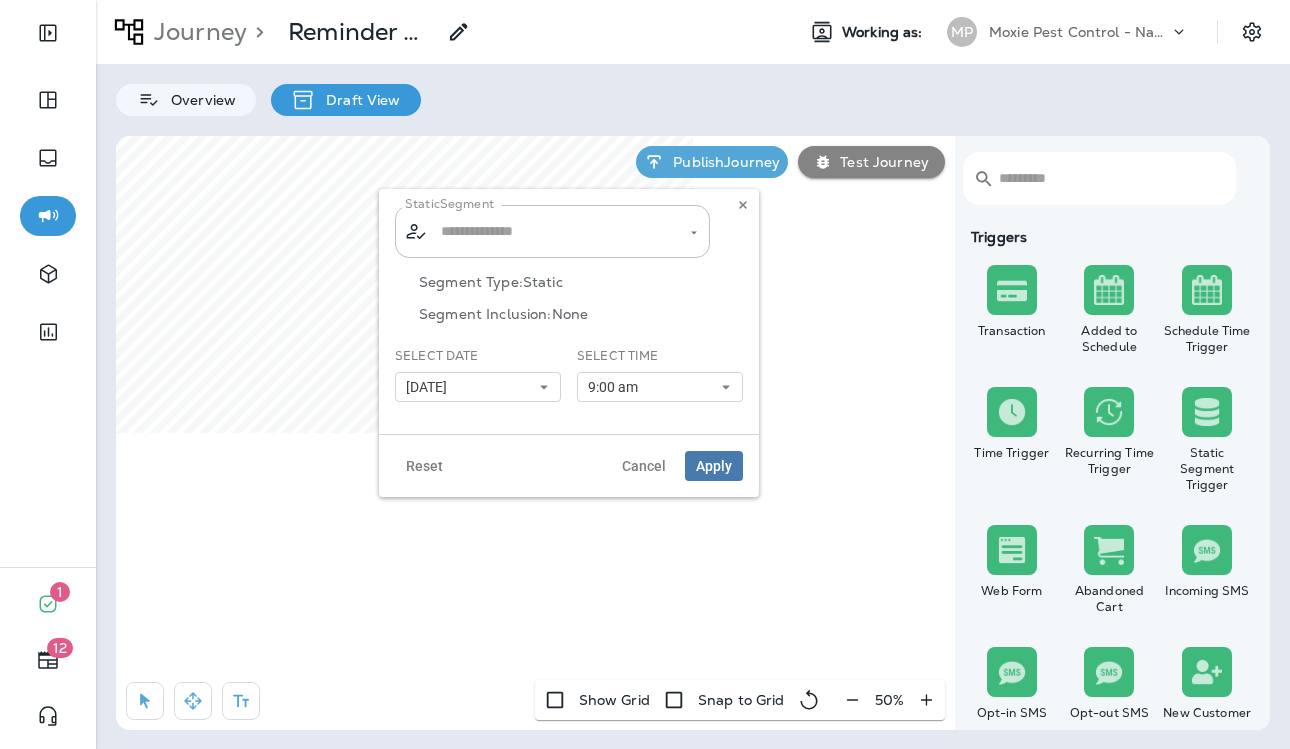 type on "**********" 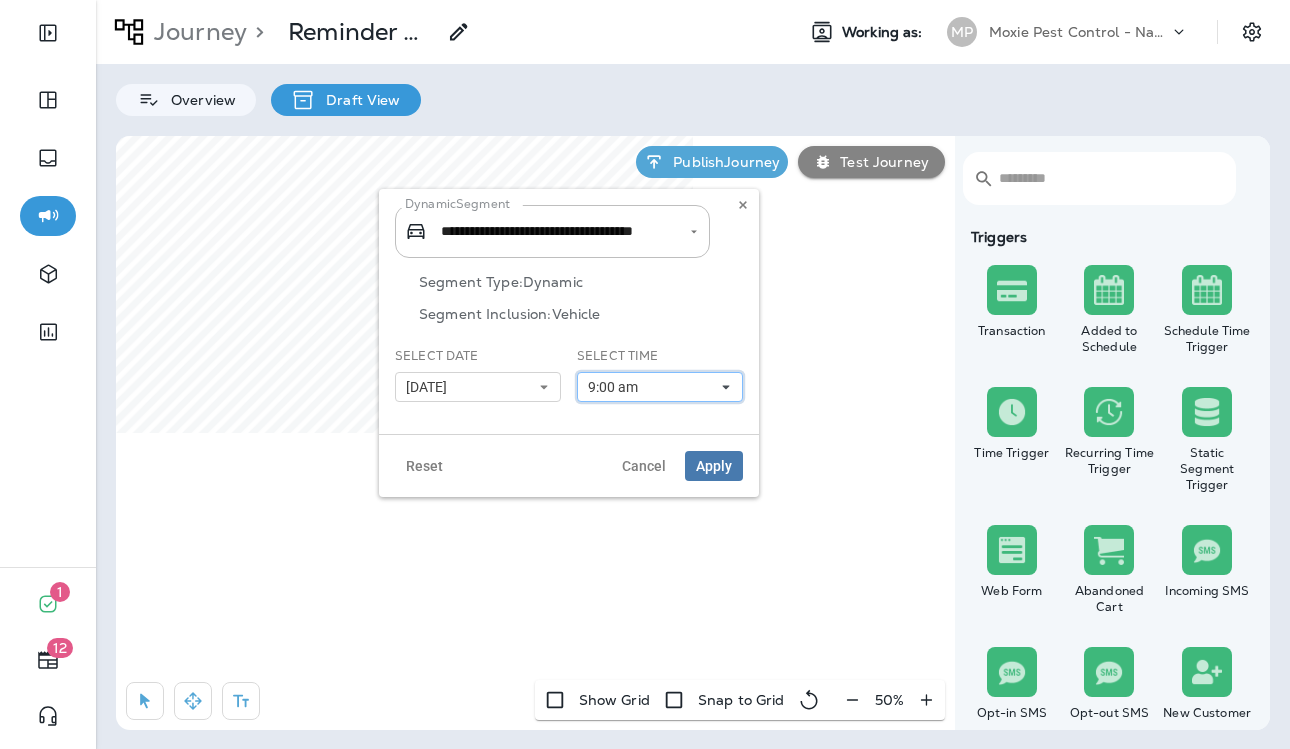 click on "9:00 am" at bounding box center (660, 387) 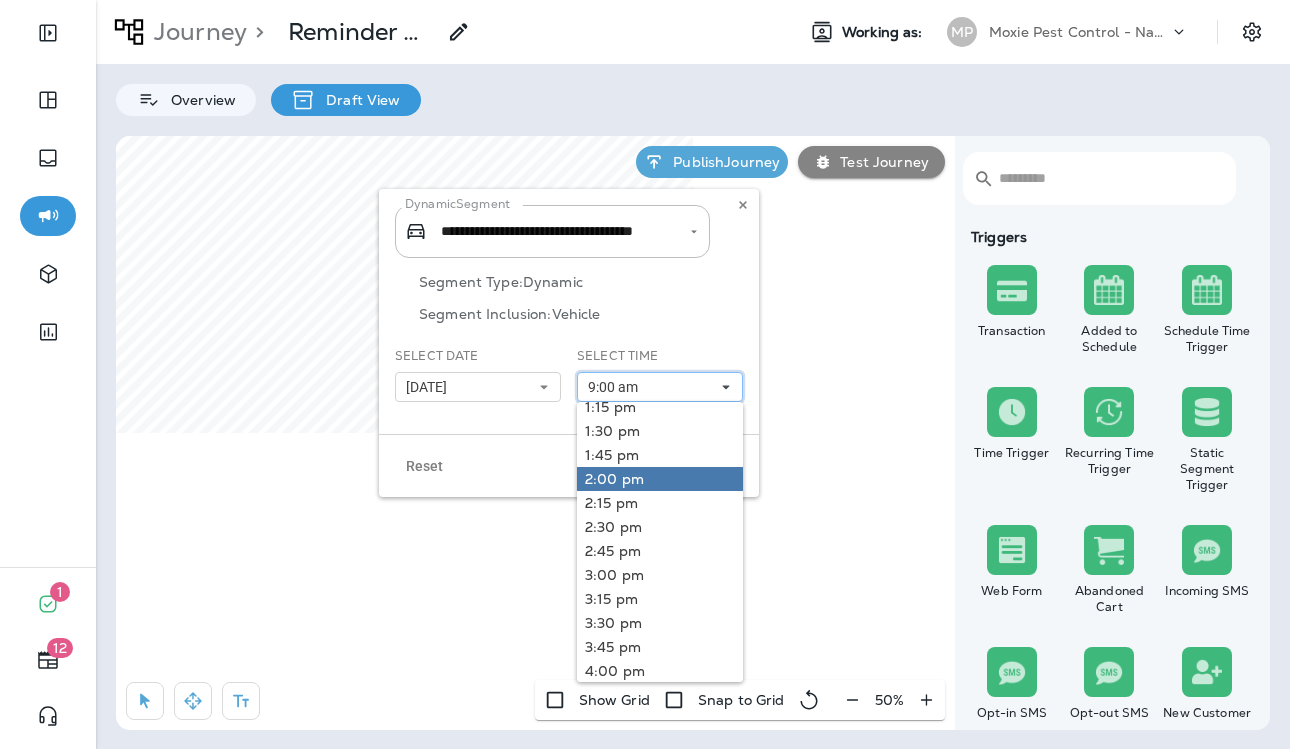 scroll, scrollTop: 1286, scrollLeft: 0, axis: vertical 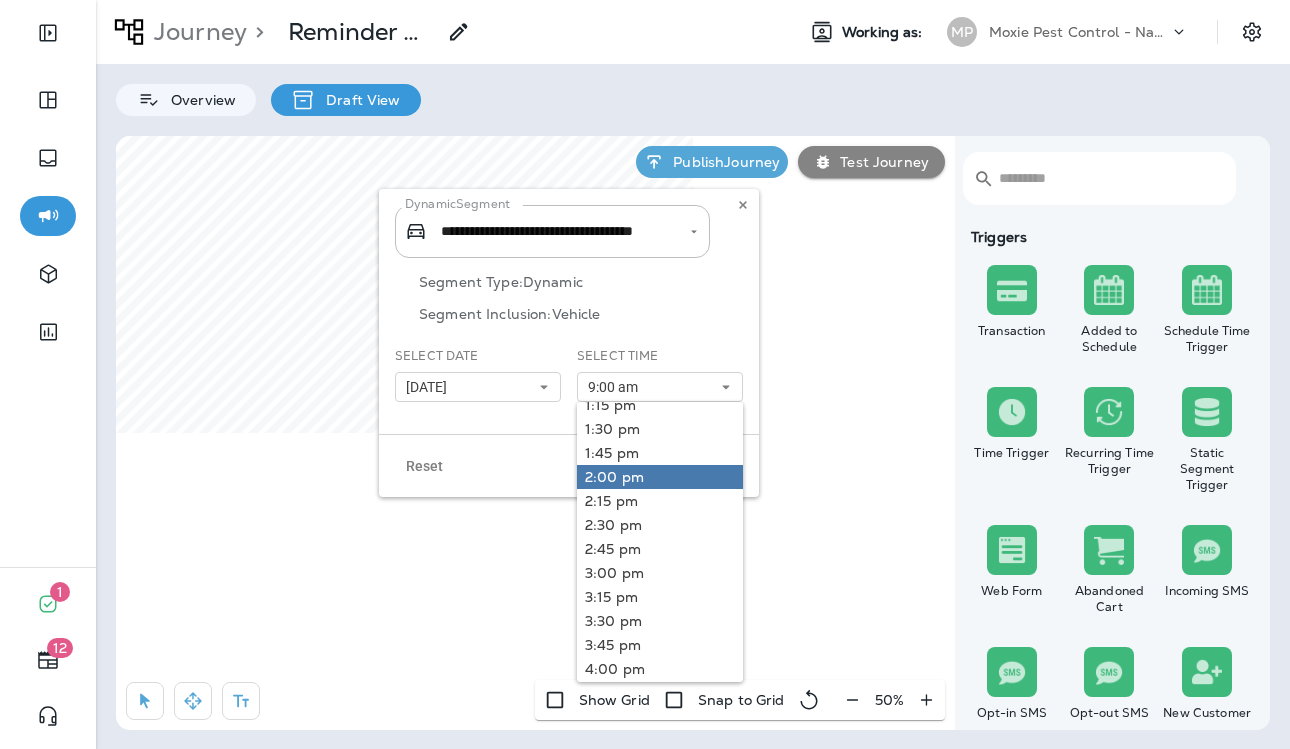 click on "2:00 pm" at bounding box center [660, 477] 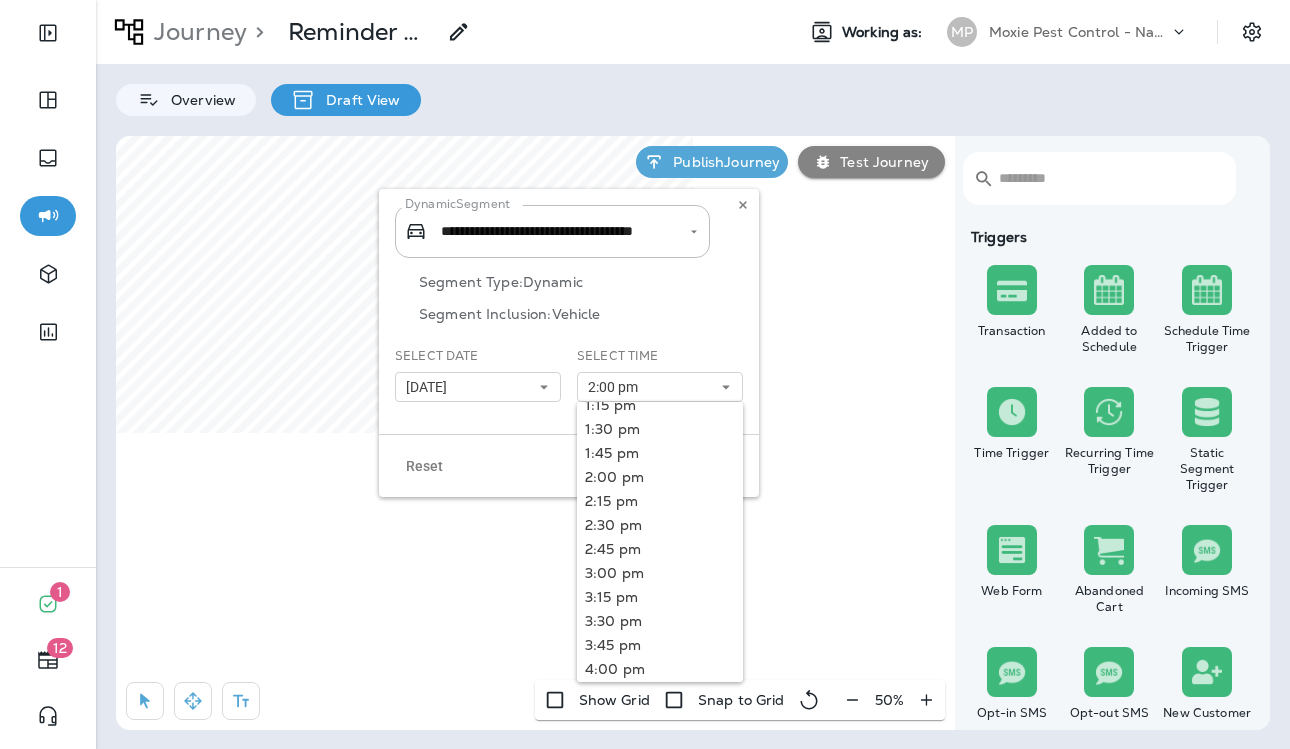 click on "Reset   Cancel   Apply" at bounding box center (569, 465) 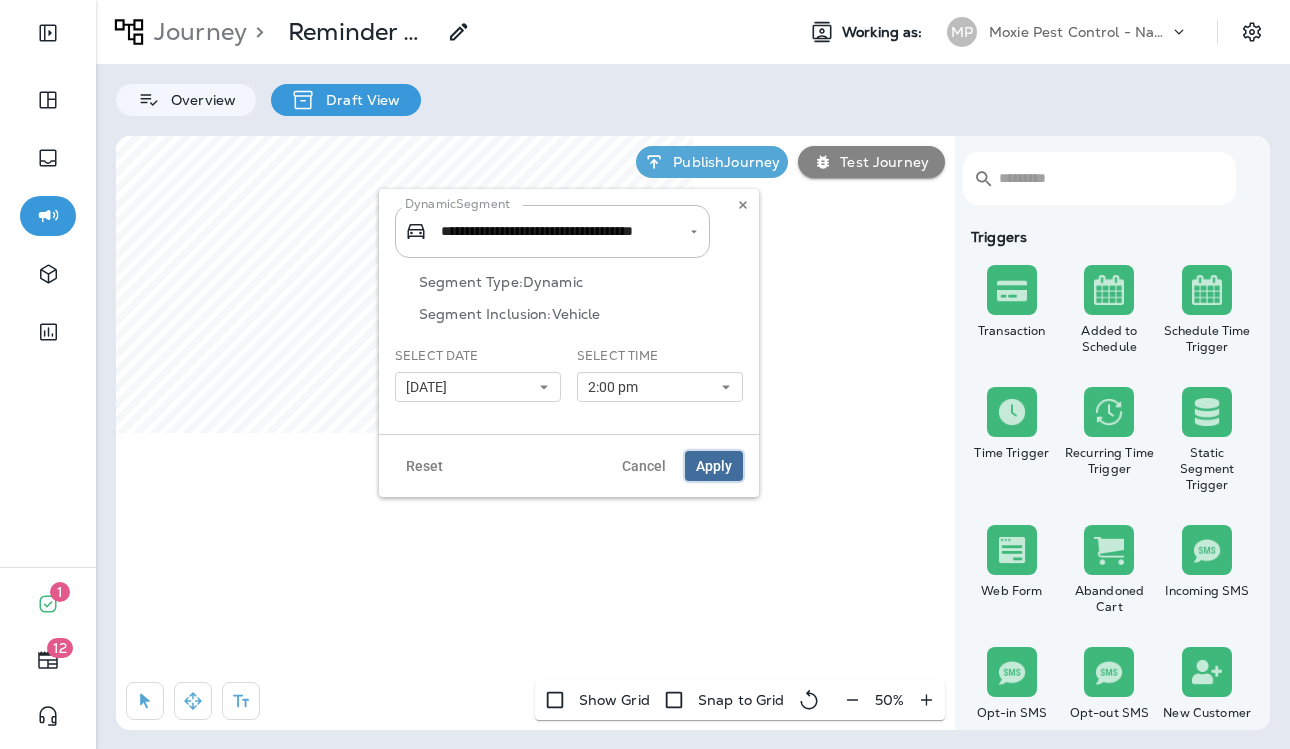 click on "Apply" at bounding box center (714, 466) 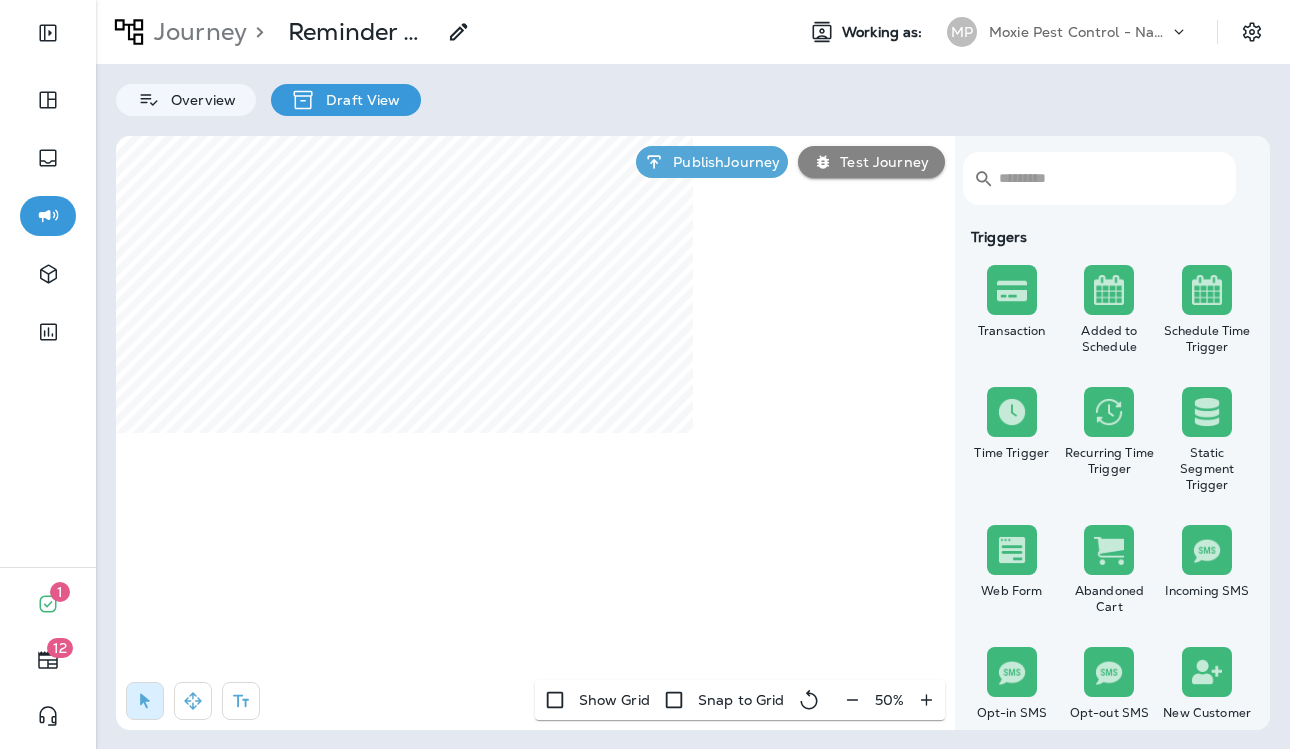 select on "***" 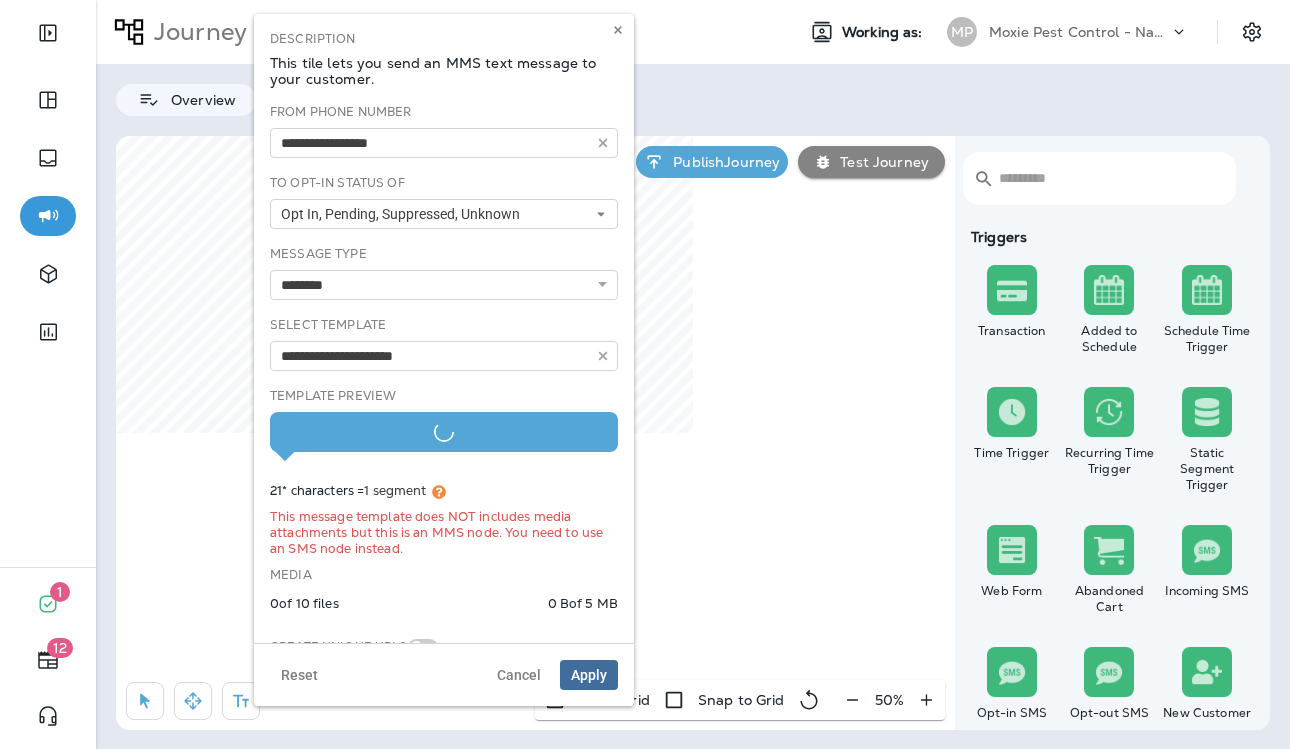 type on "**********" 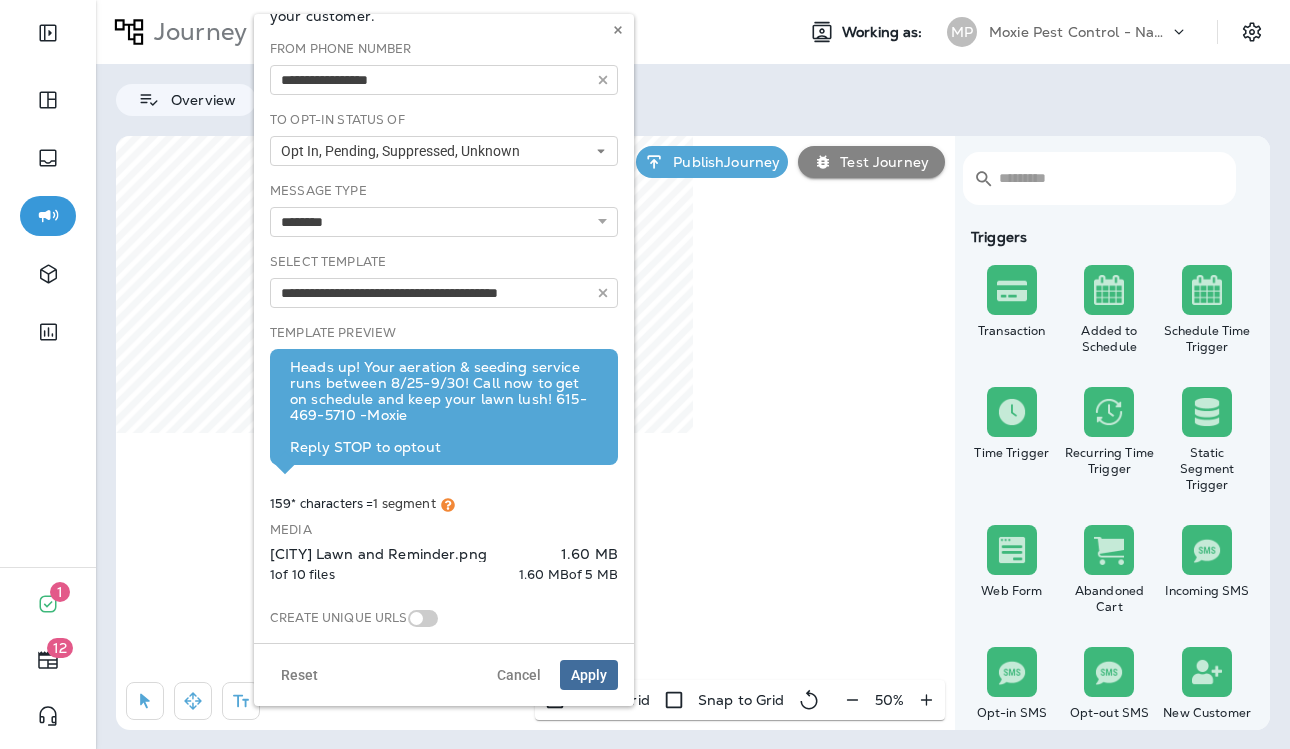 scroll, scrollTop: 86, scrollLeft: 0, axis: vertical 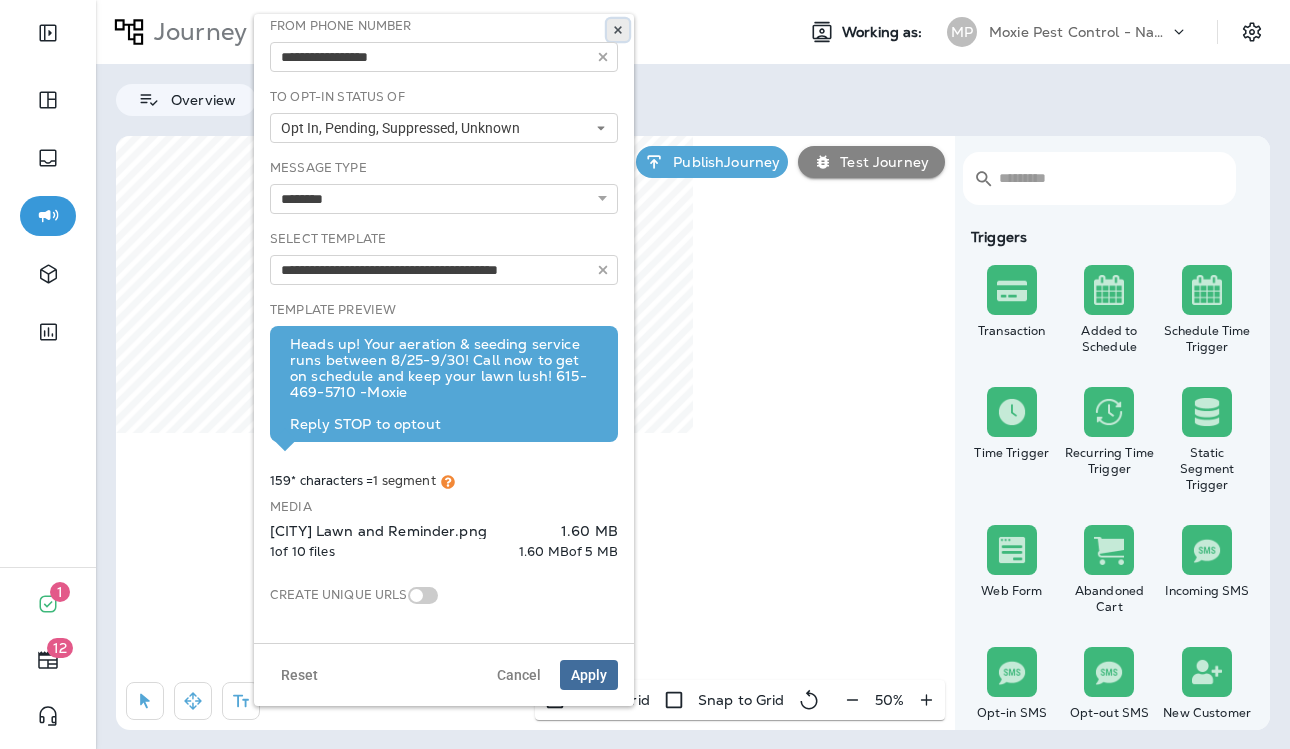 click 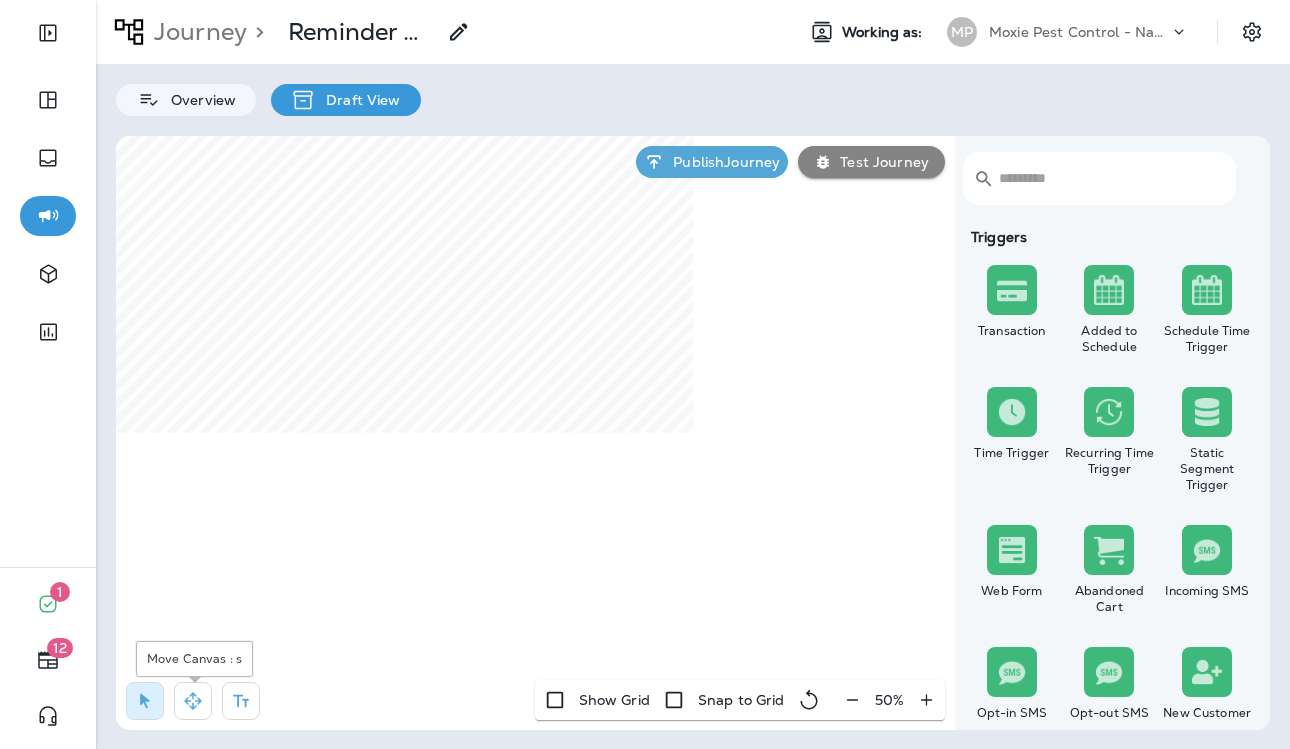 click 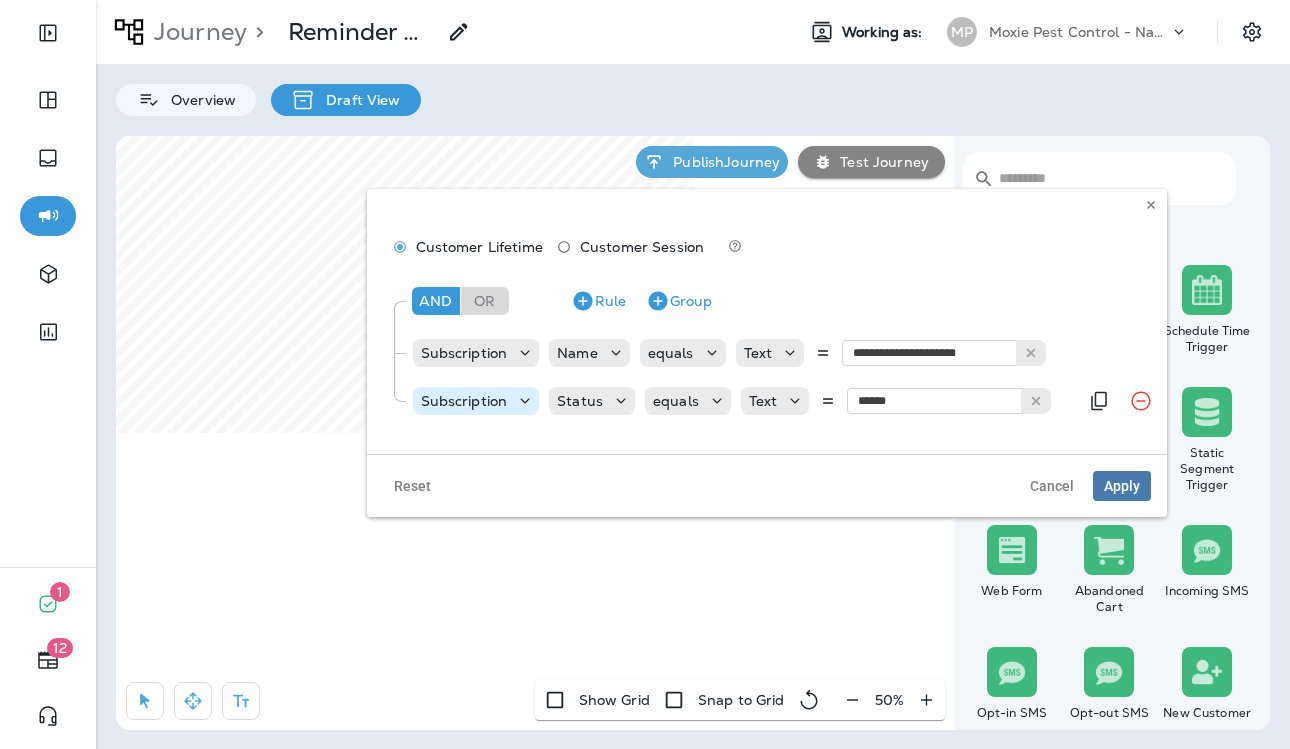 click on "Subscription" at bounding box center [464, 401] 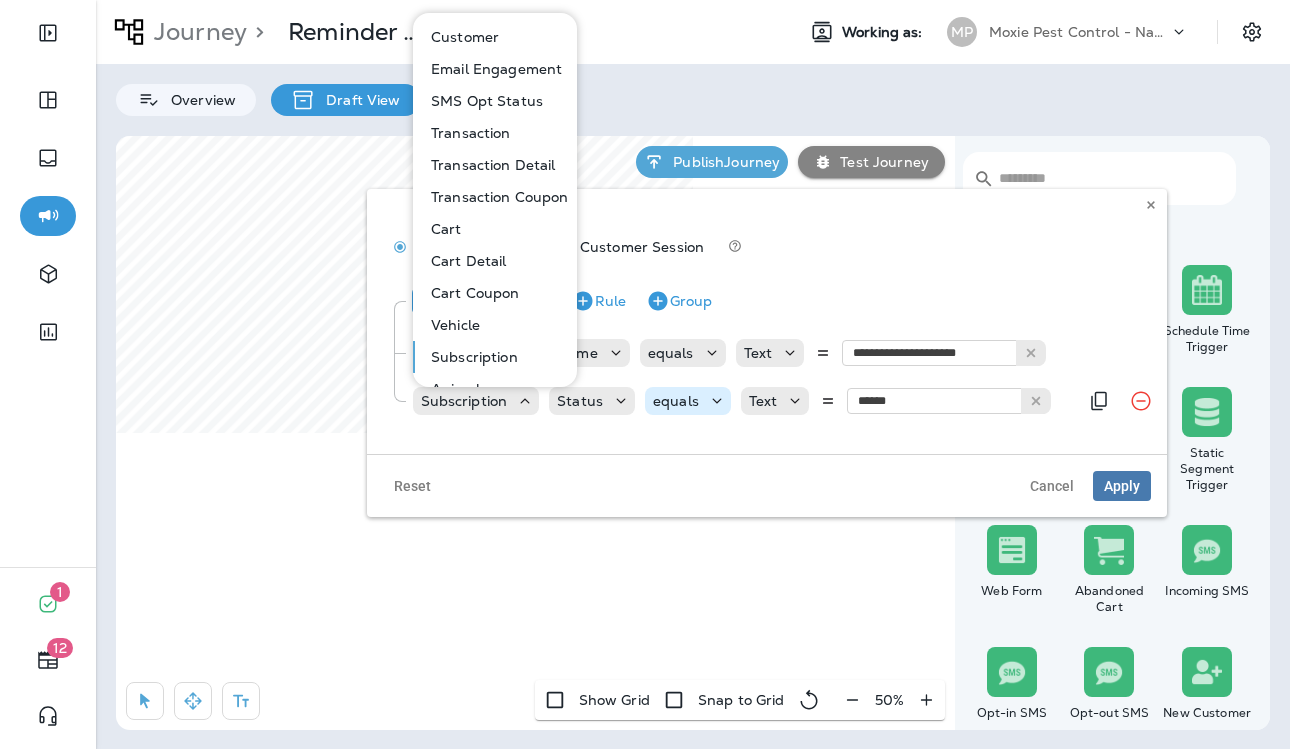 click on "equals" at bounding box center (676, 401) 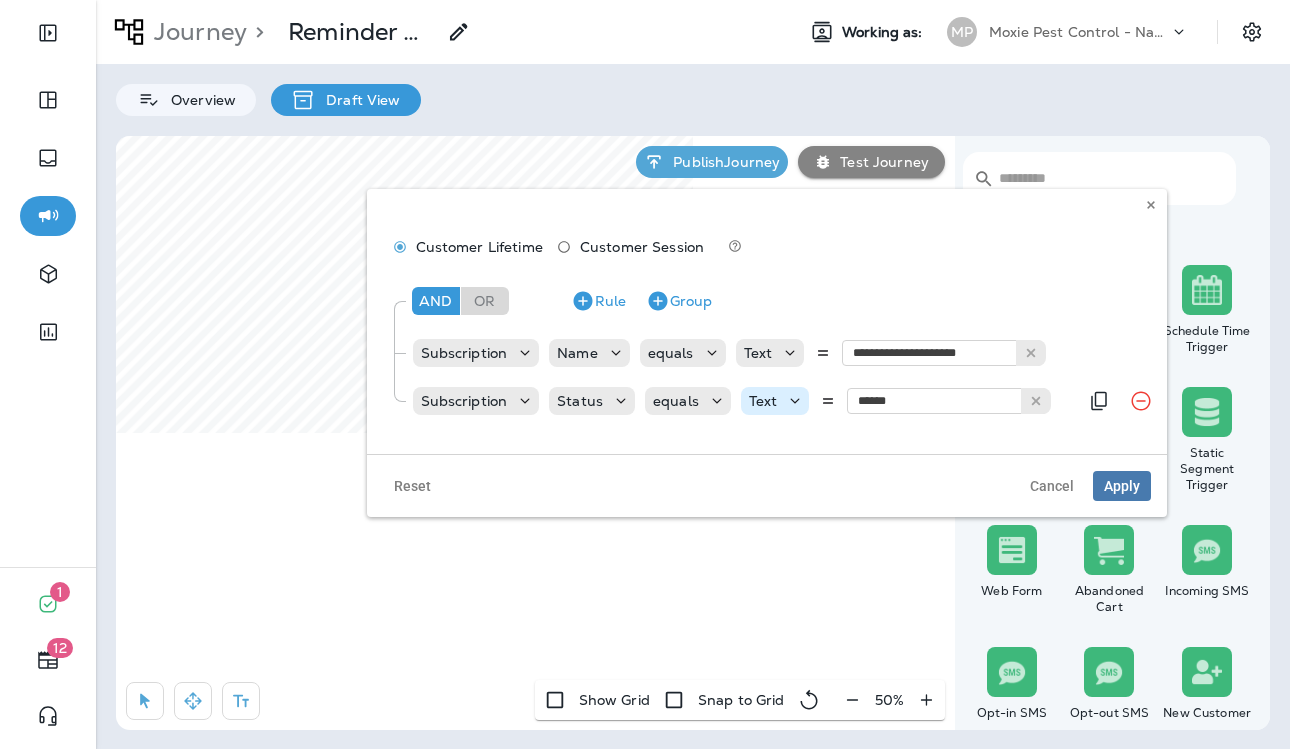 click on "Text" at bounding box center [763, 401] 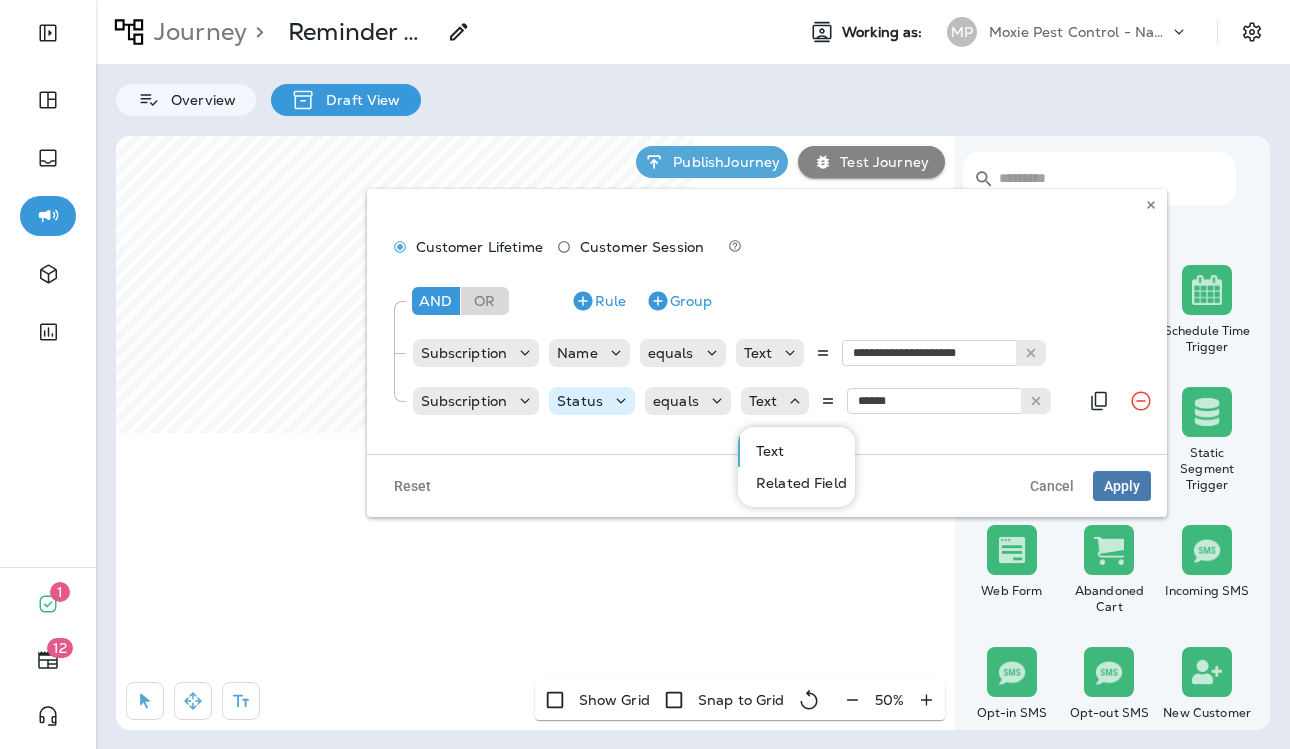click on "Status" at bounding box center [580, 401] 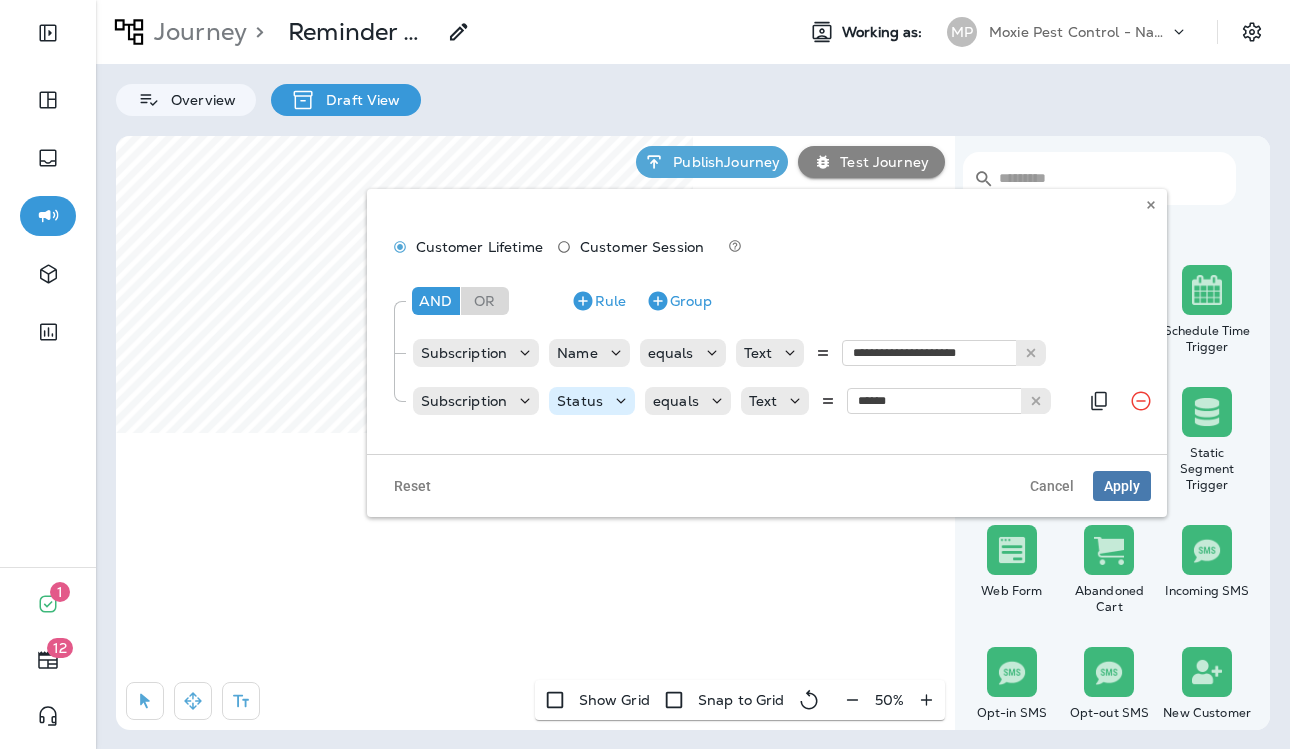 click on "Status" at bounding box center [580, 401] 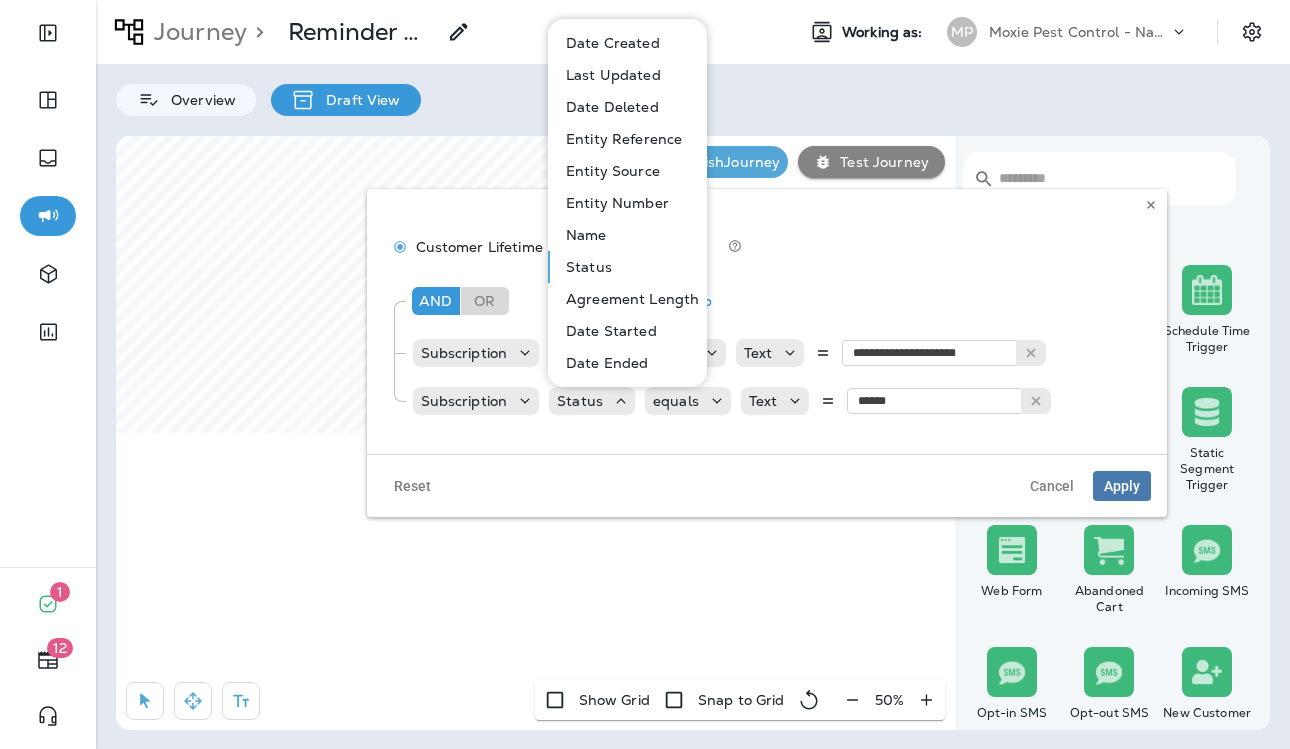 click on "Reset   Cancel   Apply" at bounding box center [767, 485] 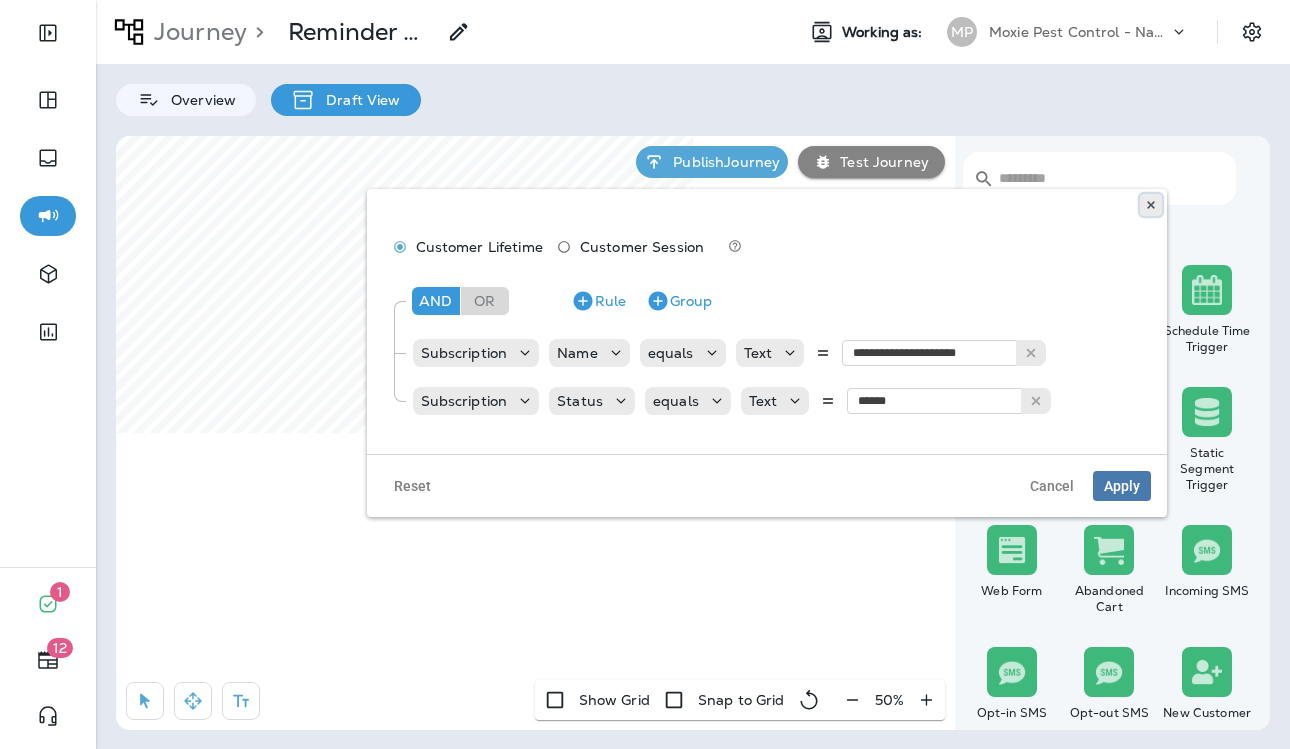 click 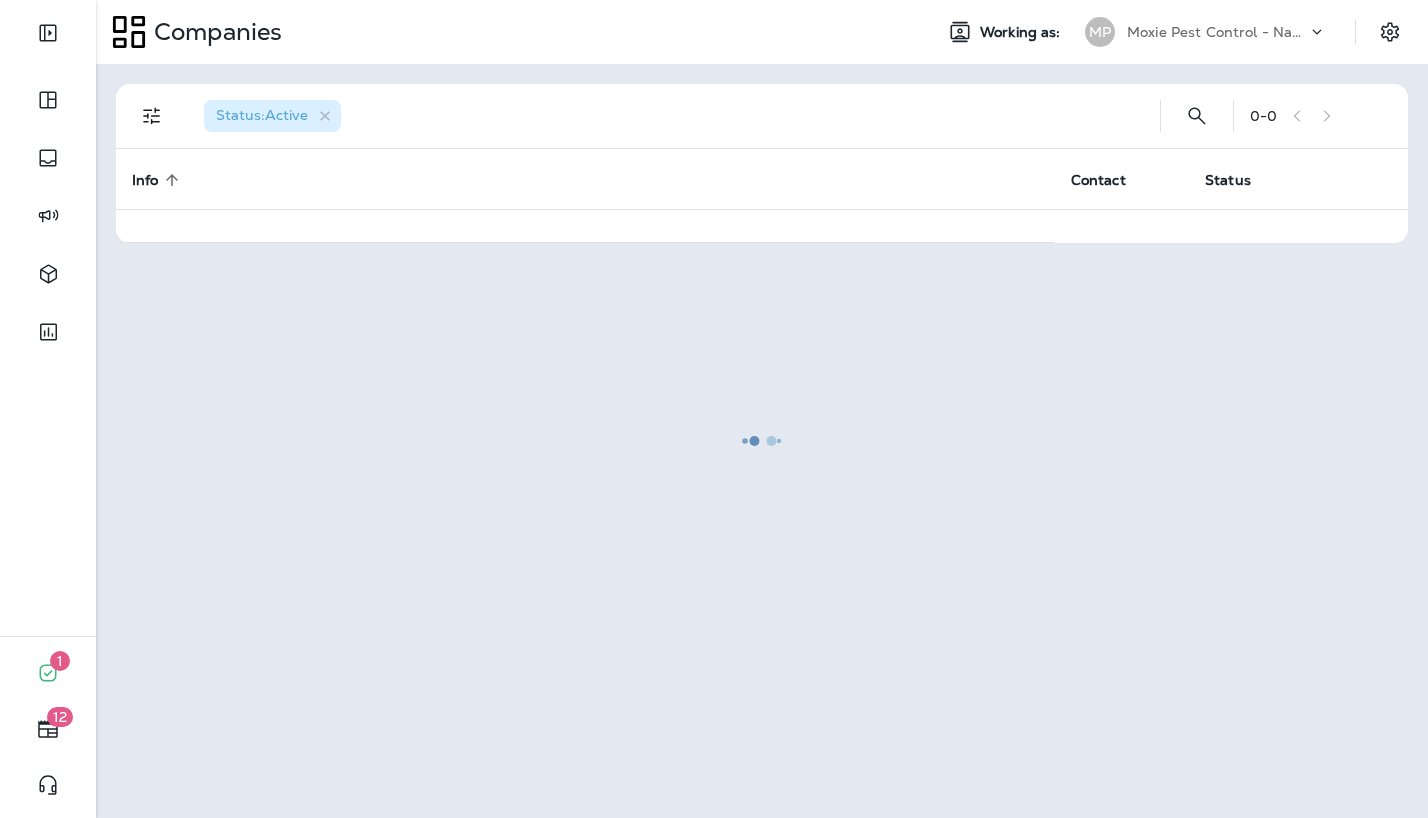 scroll, scrollTop: 0, scrollLeft: 0, axis: both 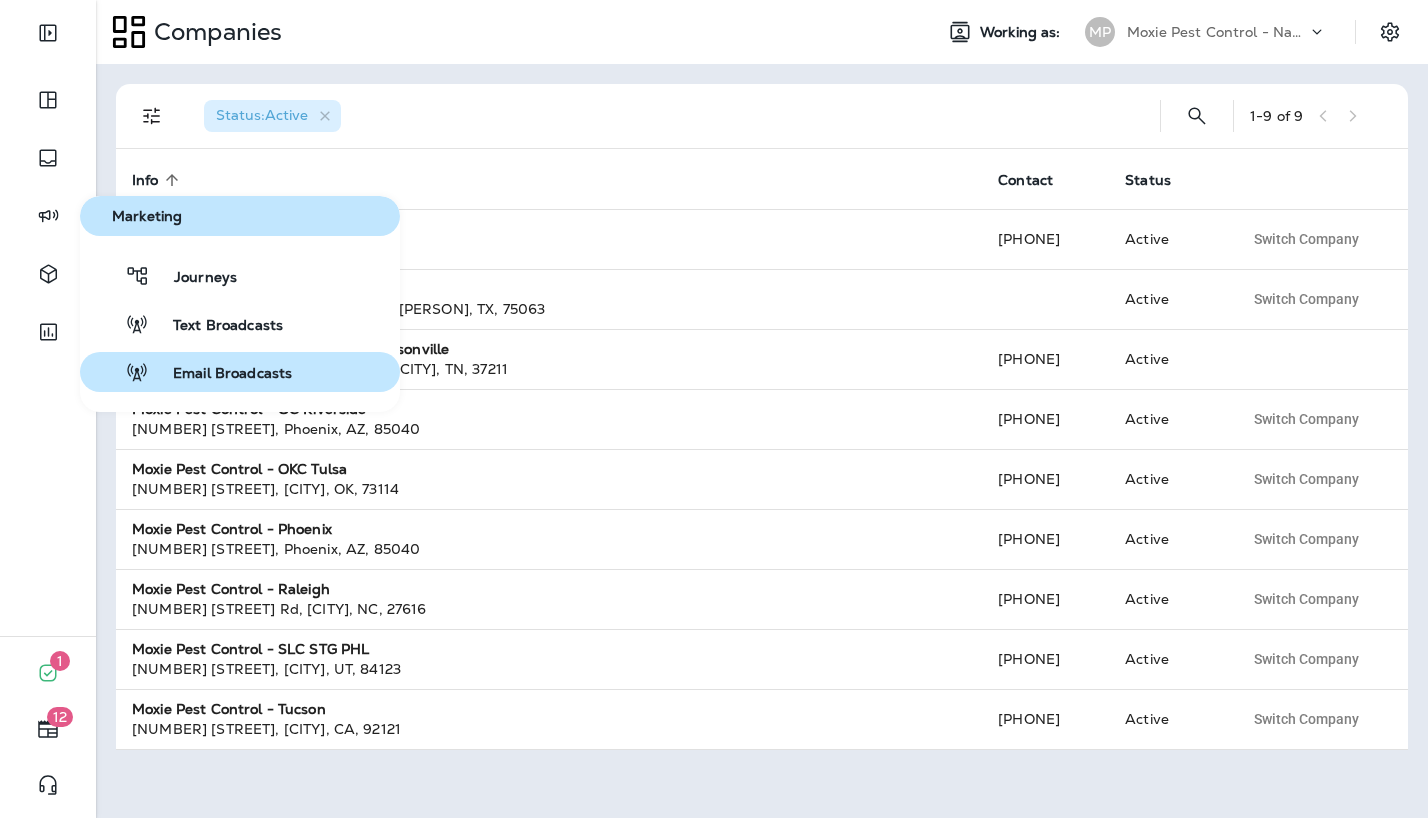 click on "Email Broadcasts" at bounding box center (220, 374) 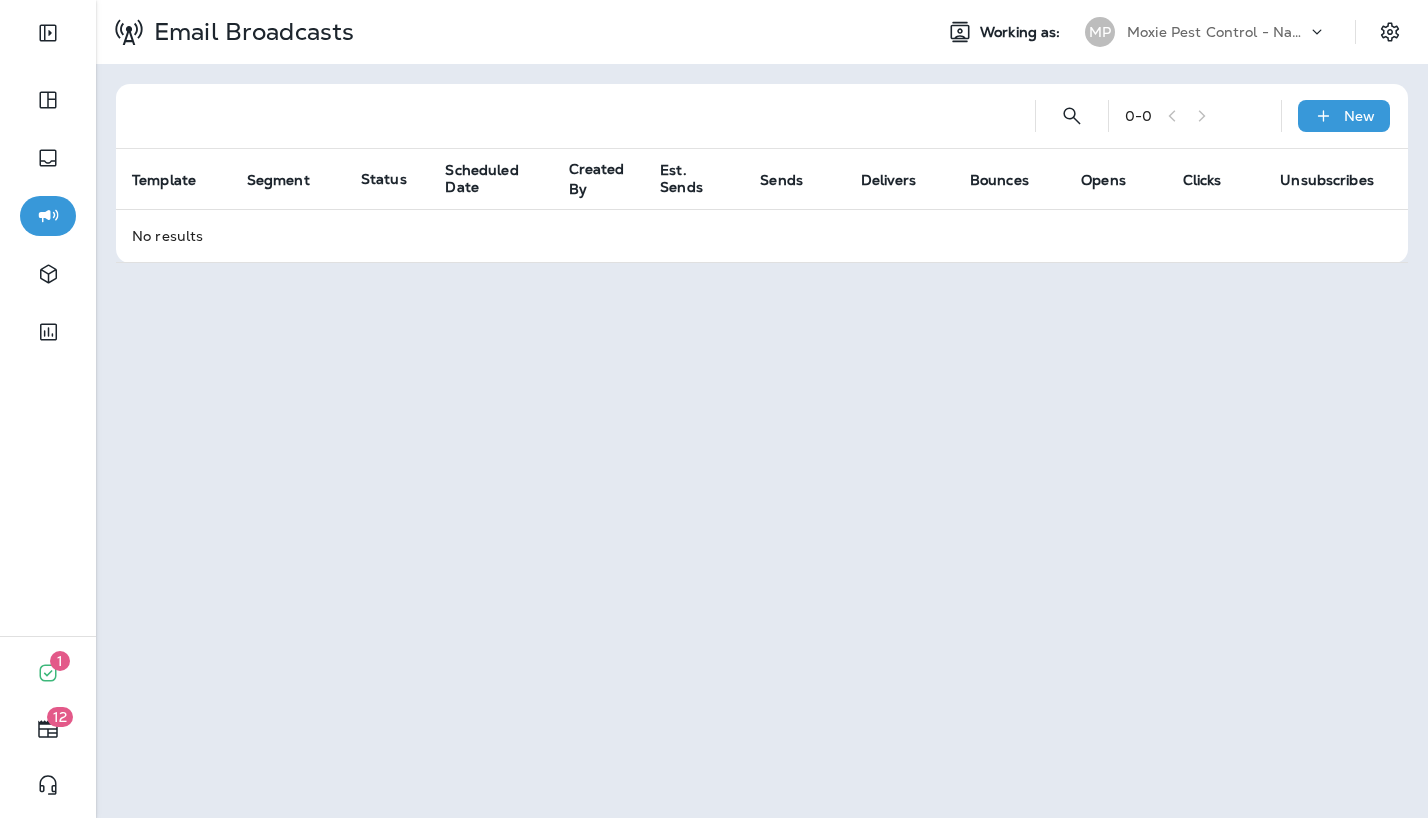 click on "Moxie Pest Control - Nashville Hendersonville" at bounding box center (1217, 32) 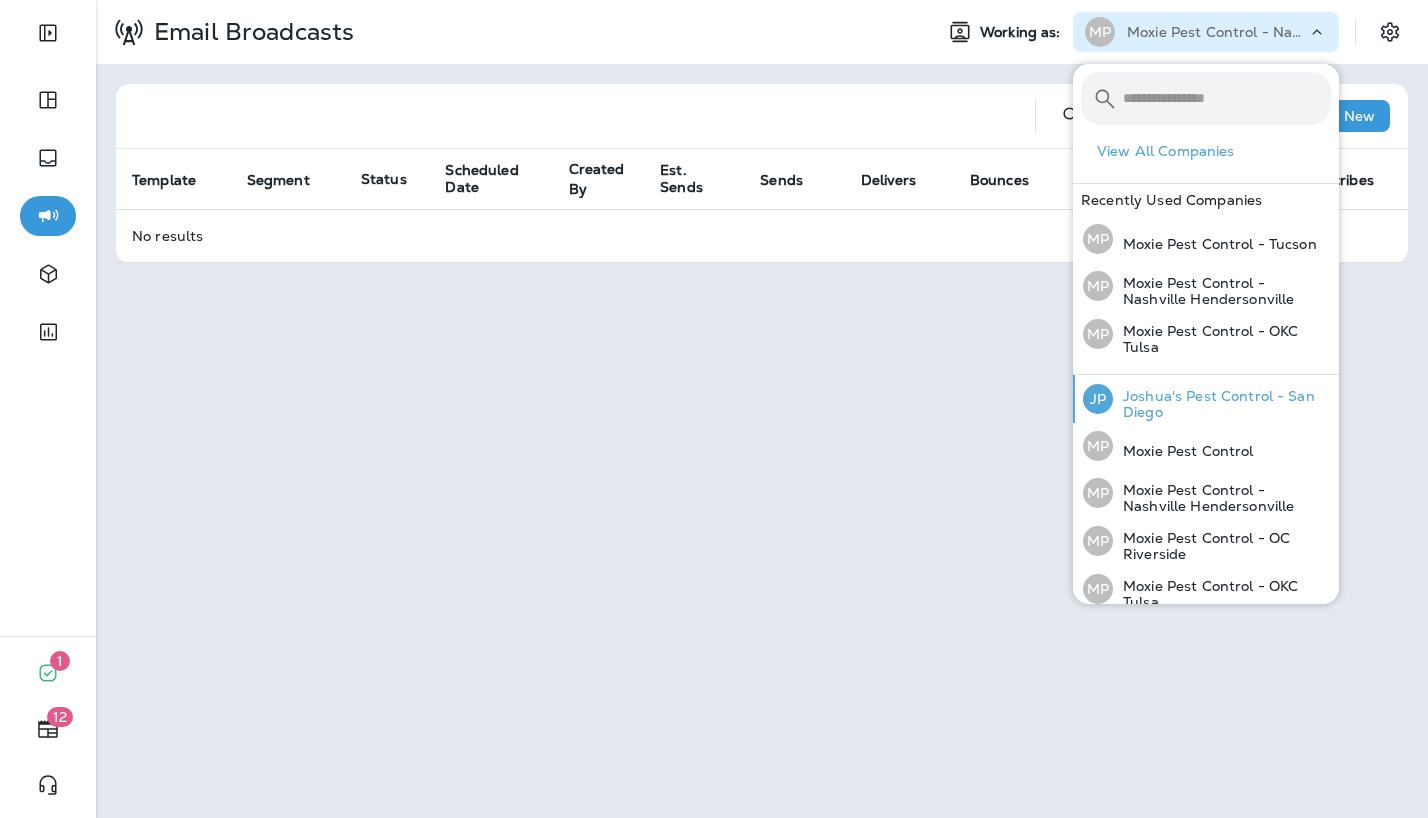 click on "Joshua's Pest Control - San Diego" at bounding box center (1222, 404) 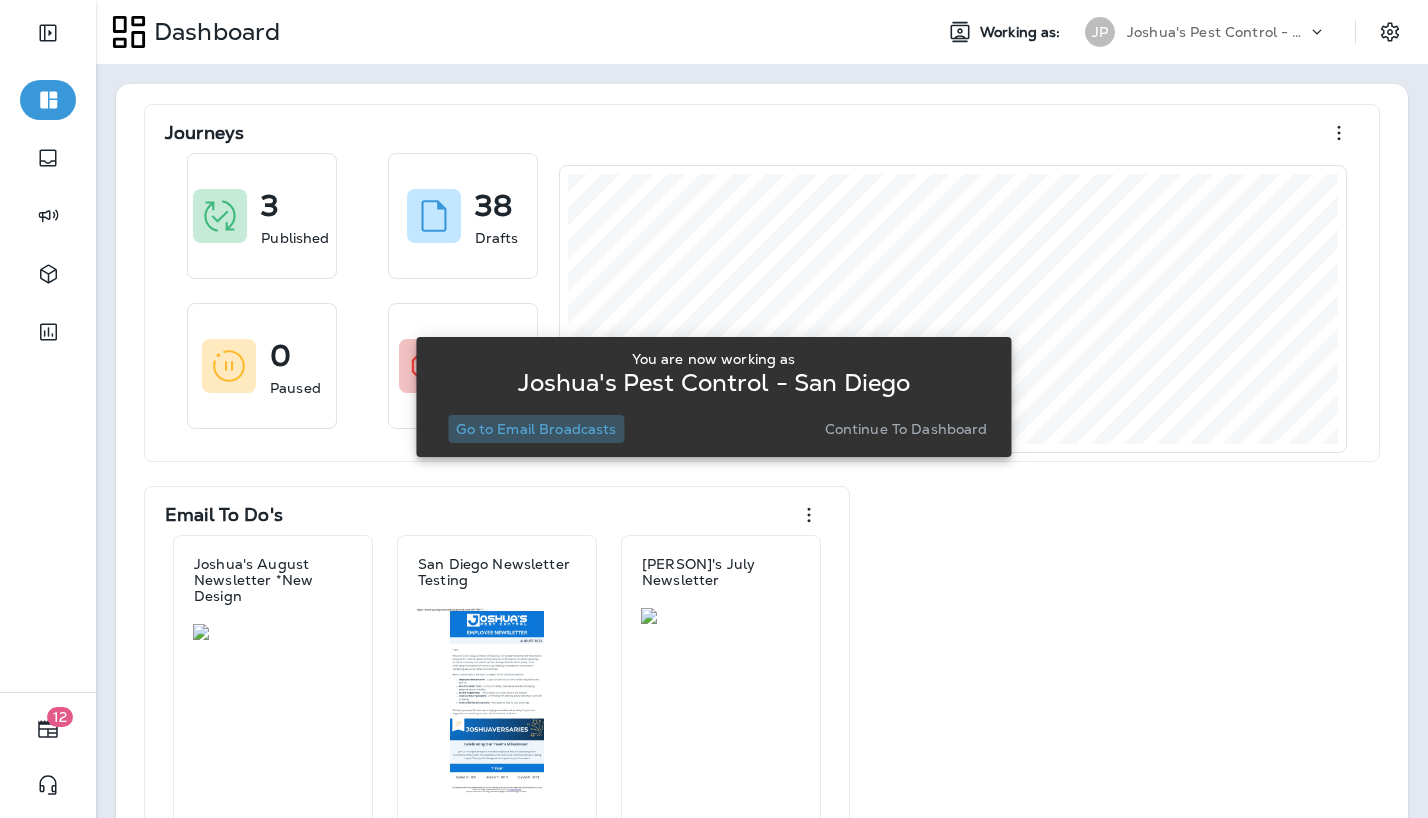 click on "Go to Email Broadcasts" at bounding box center (536, 429) 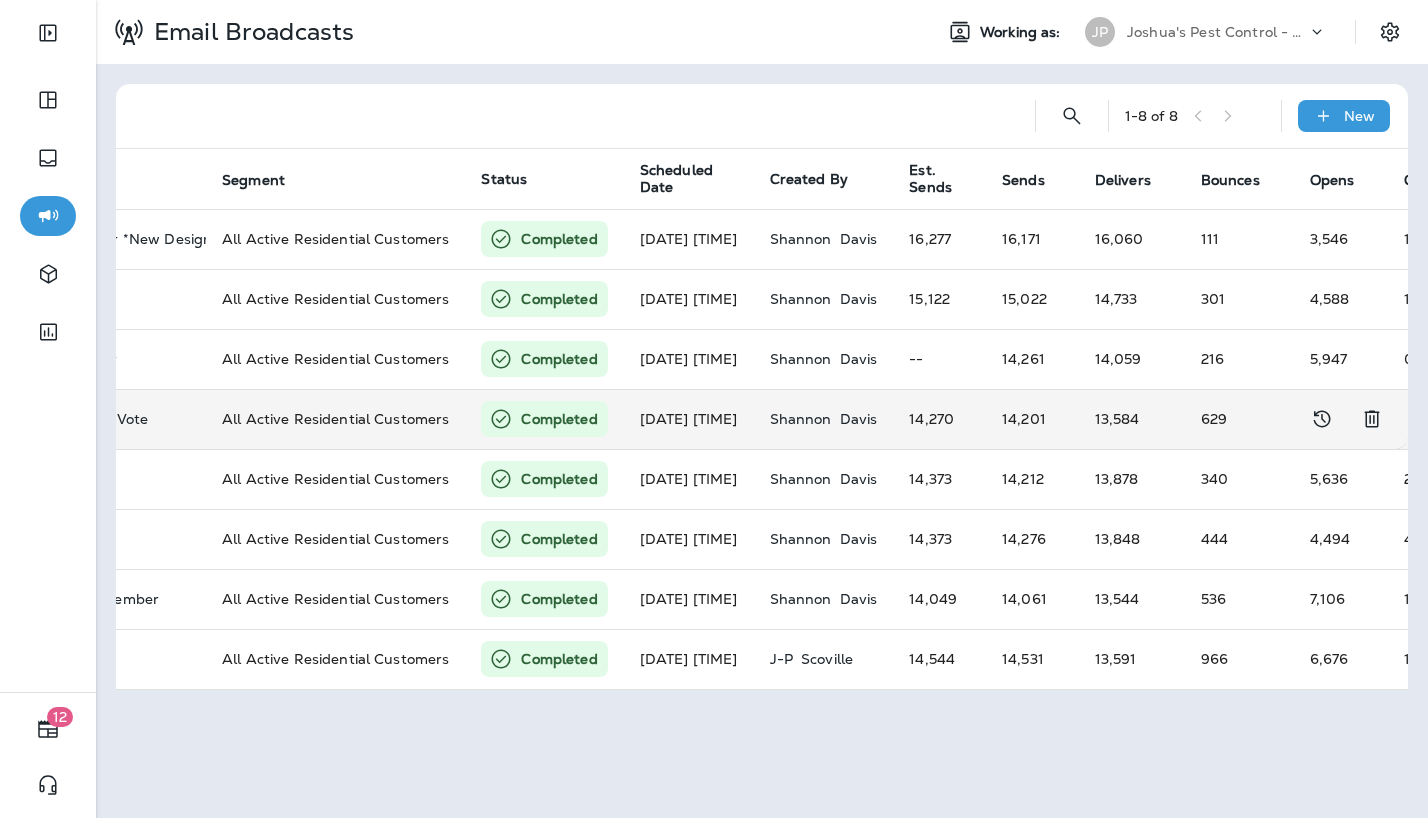 scroll, scrollTop: 0, scrollLeft: 0, axis: both 